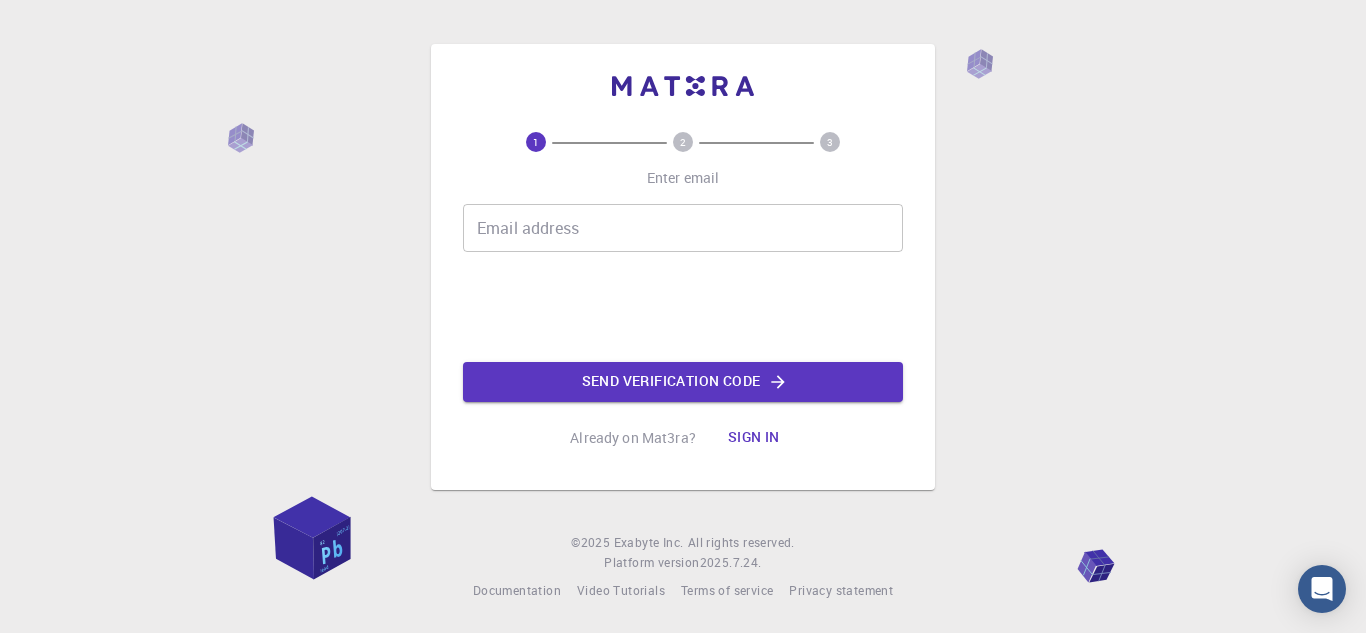 scroll, scrollTop: 0, scrollLeft: 0, axis: both 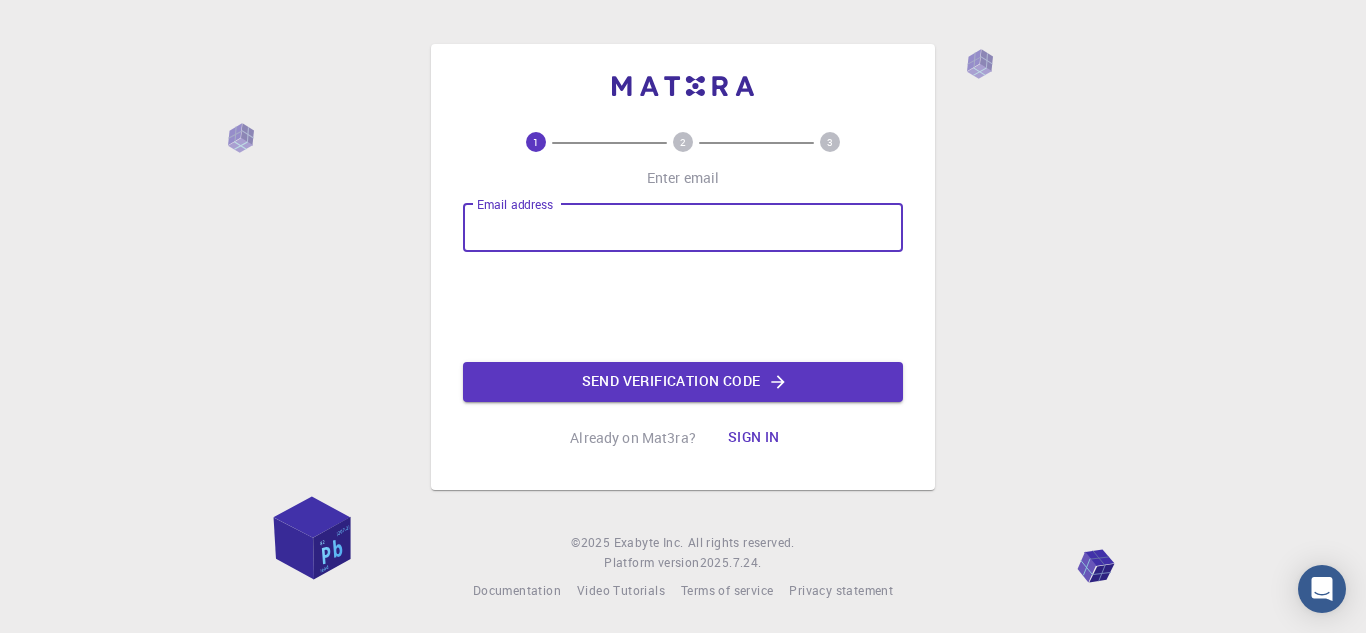 type on "kirangaikwad33@example.com" 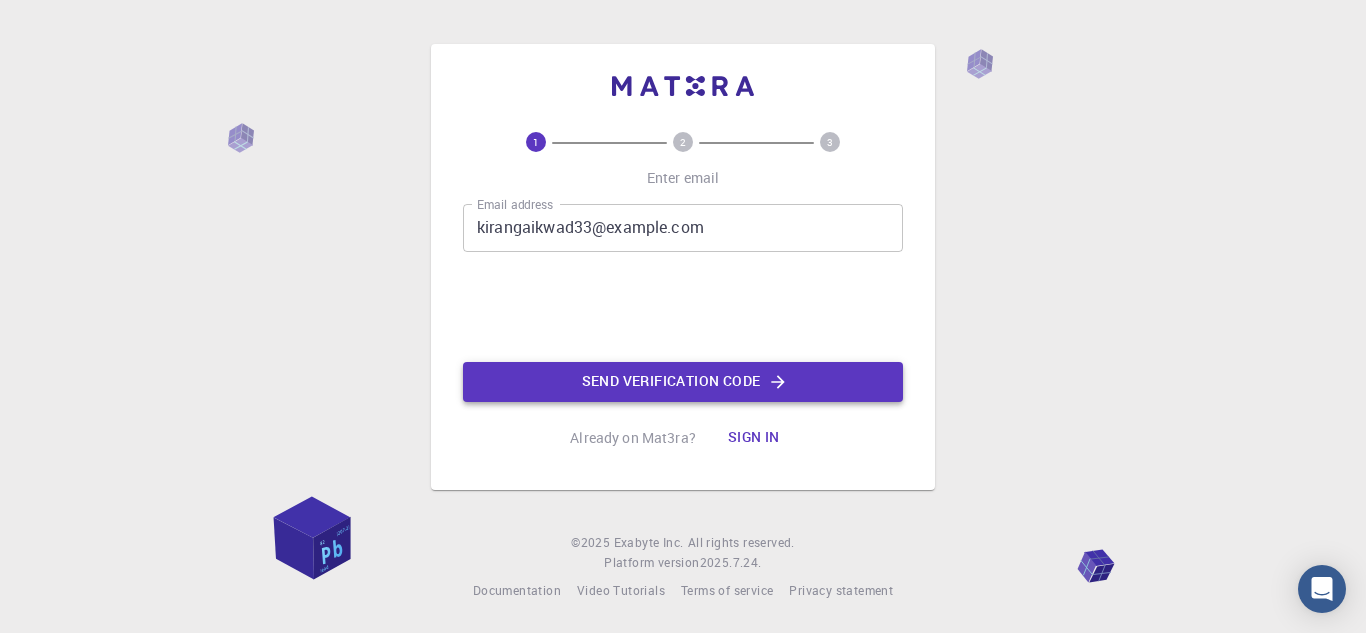 click on "Send verification code" 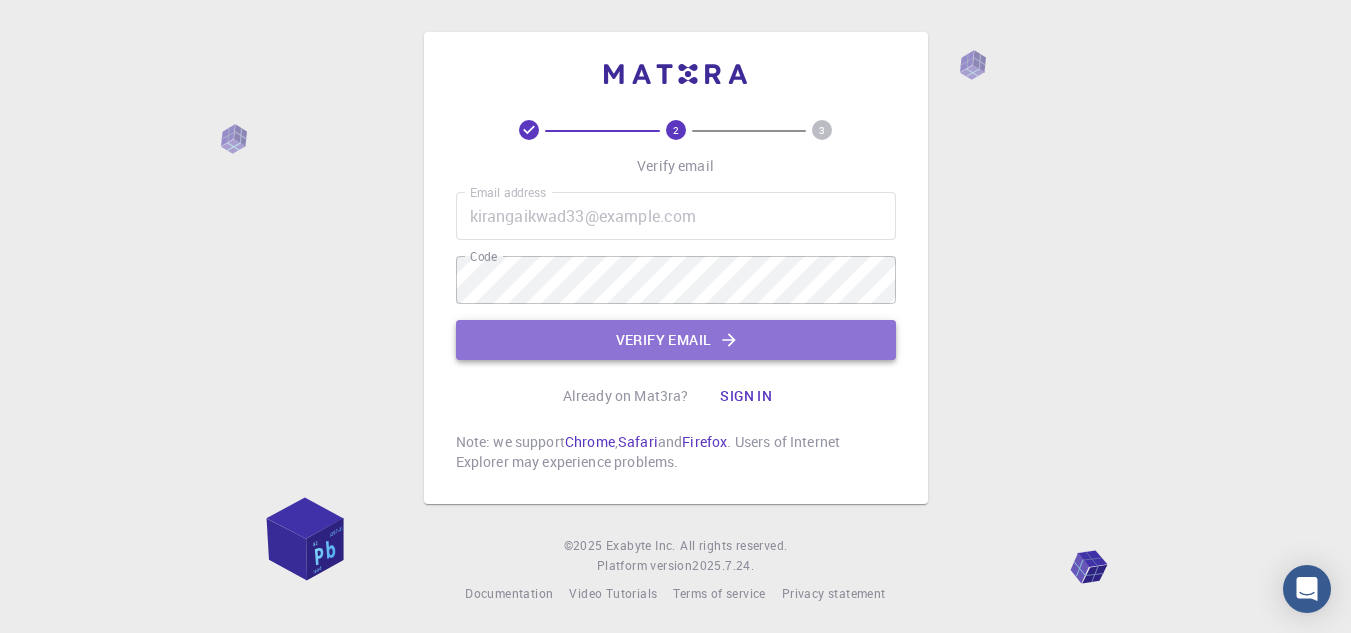 click on "Verify email" 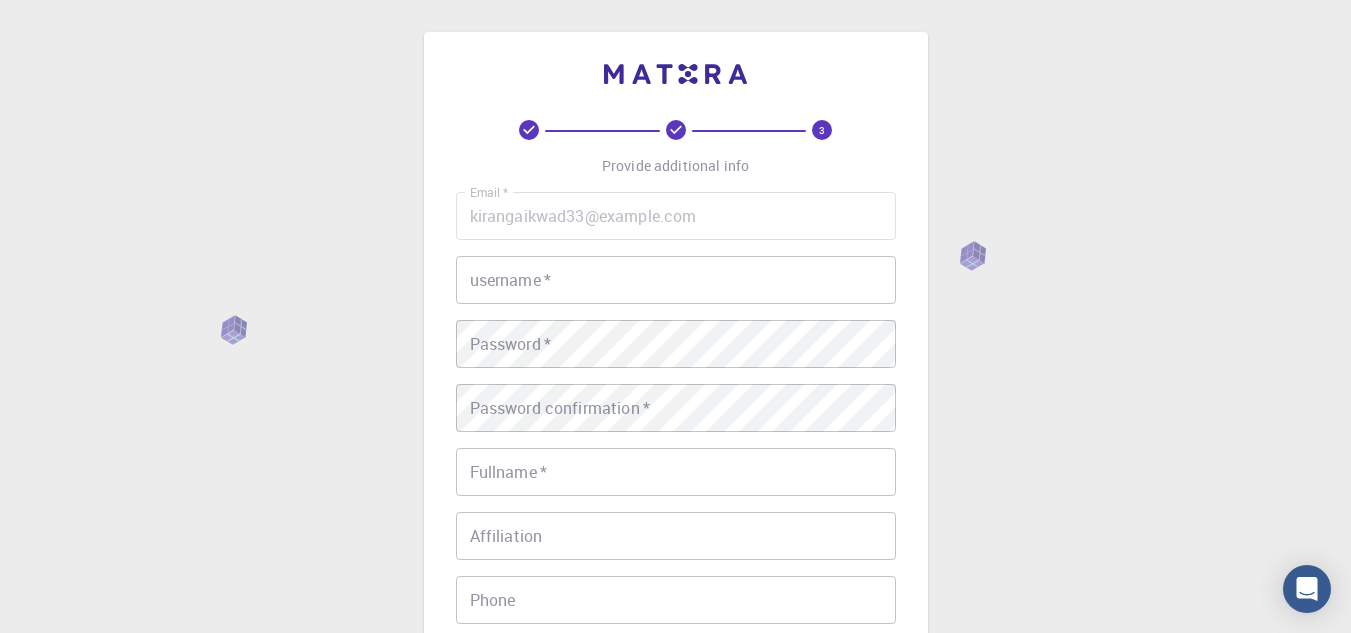 click on "username   *" at bounding box center (676, 280) 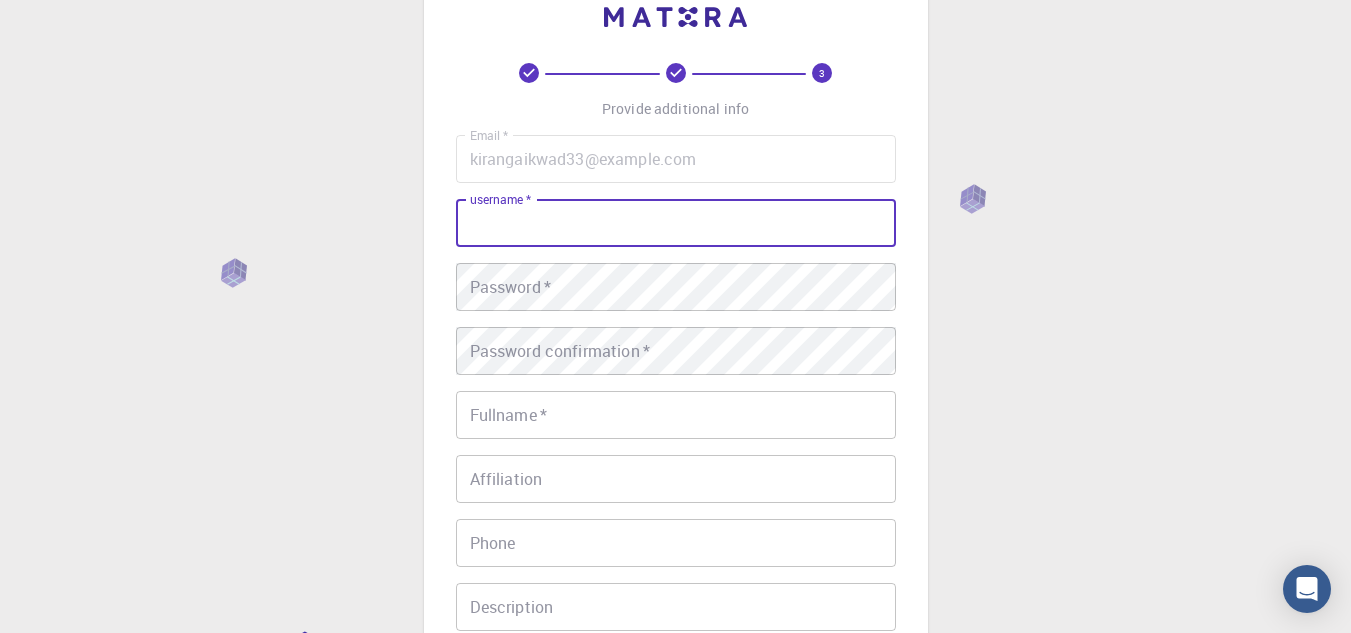 scroll, scrollTop: 0, scrollLeft: 0, axis: both 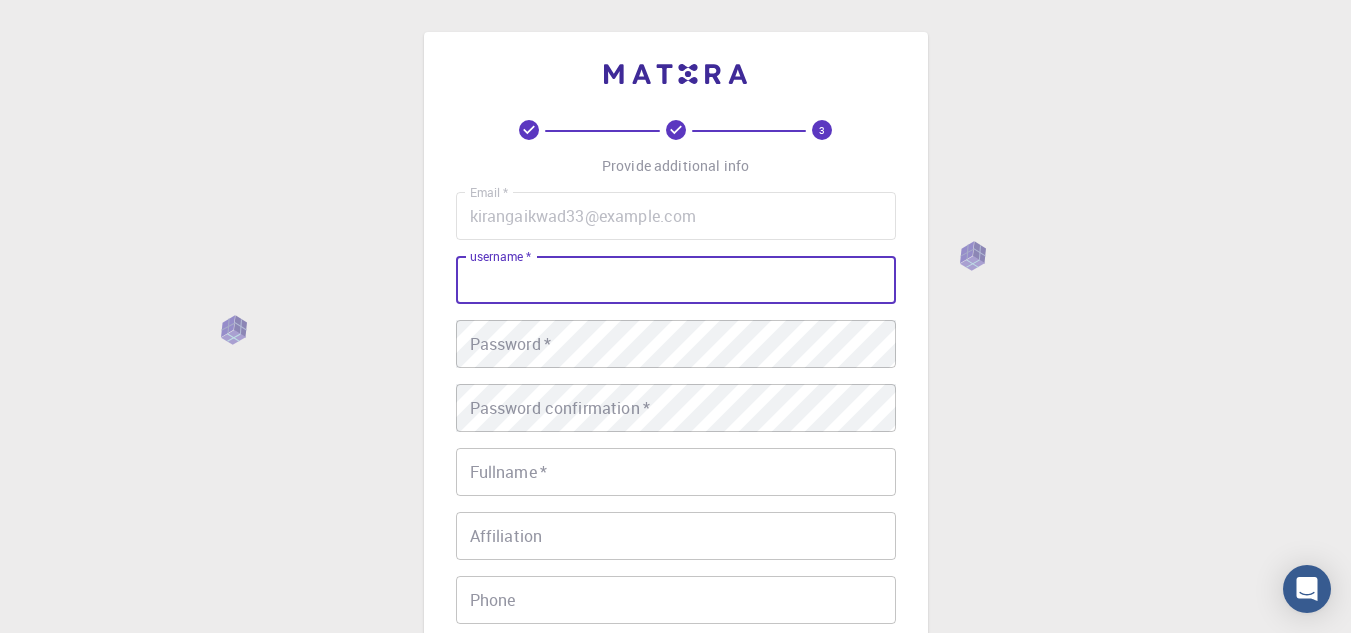 click on "Email   * kirangaikwad33@example.com Email   * username   * username   * Password   * Password   * Password confirmation   * Password confirmation   * Fullname   * Fullname   * Affiliation Affiliation Phone Phone Description Description I accept the  Terms of Service / Privacy Policy  *" at bounding box center [676, 467] 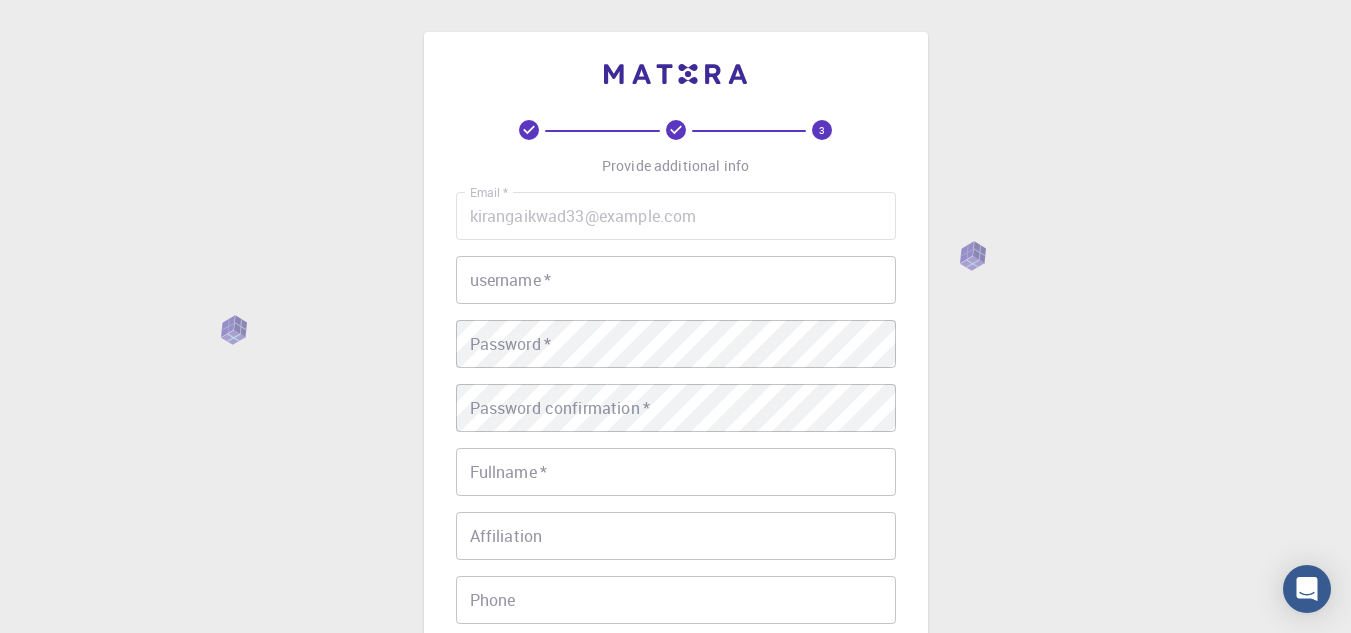 click on "username   *" at bounding box center (676, 280) 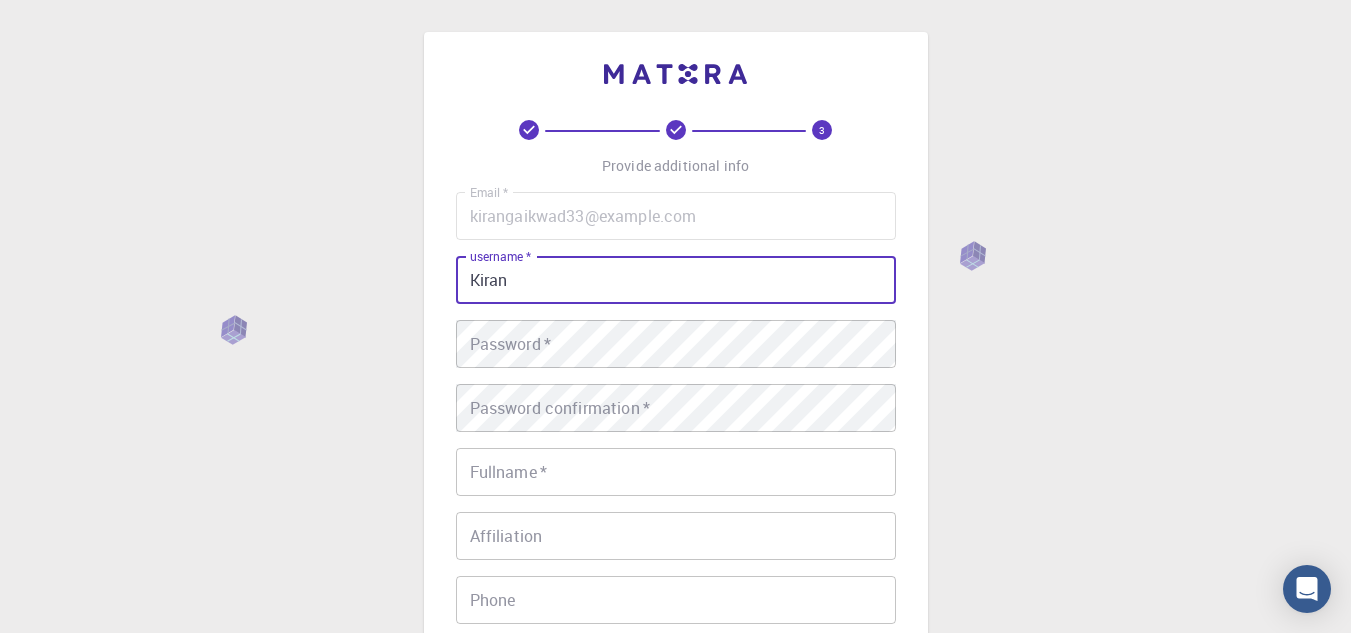 type on "Kiran" 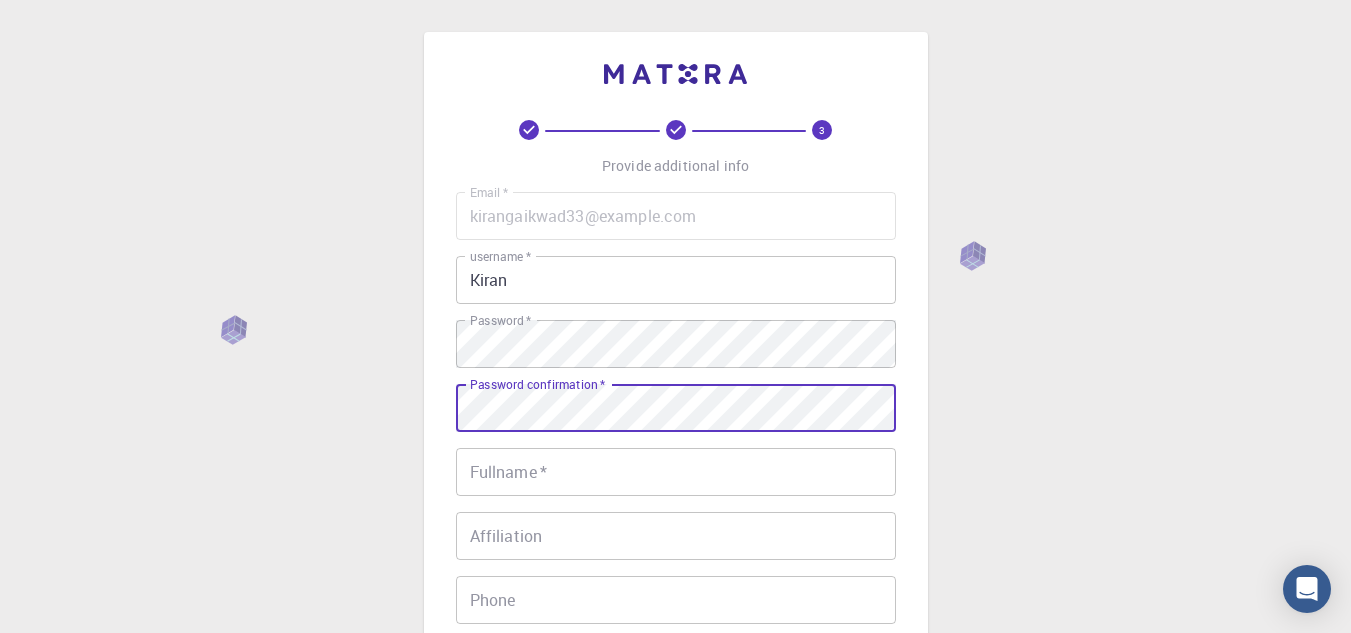 click on "Fullname   *" at bounding box center (676, 472) 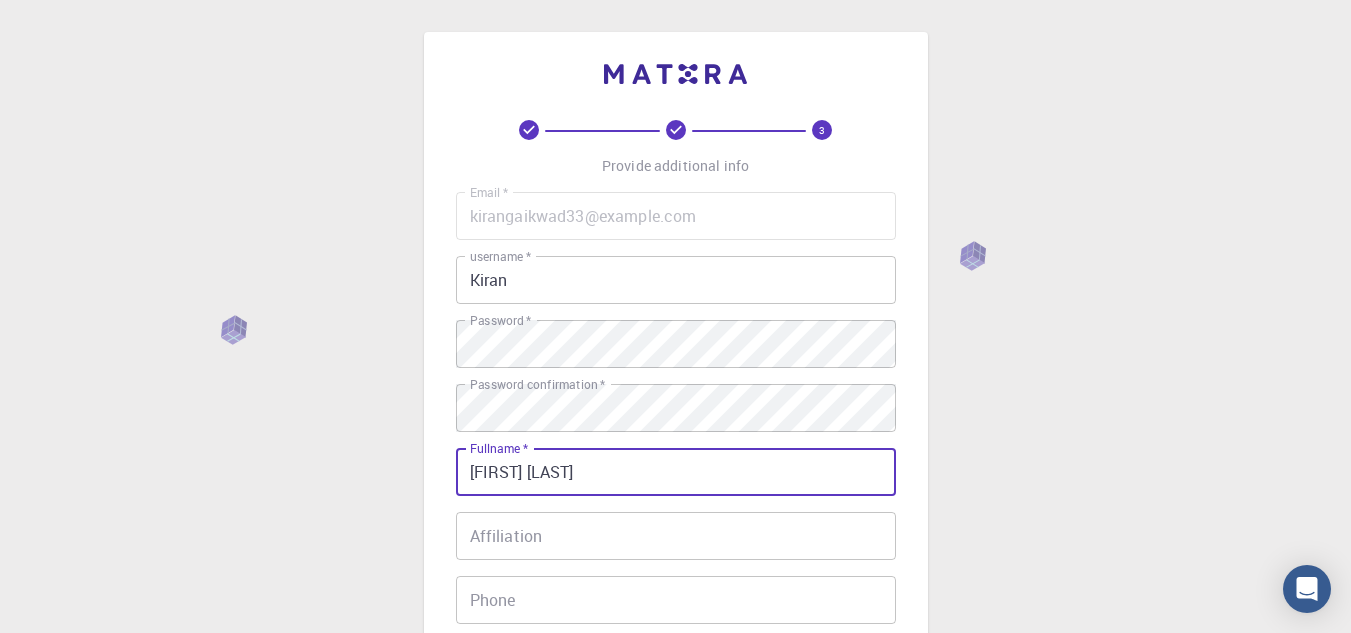 type on "[FIRST] [LAST]" 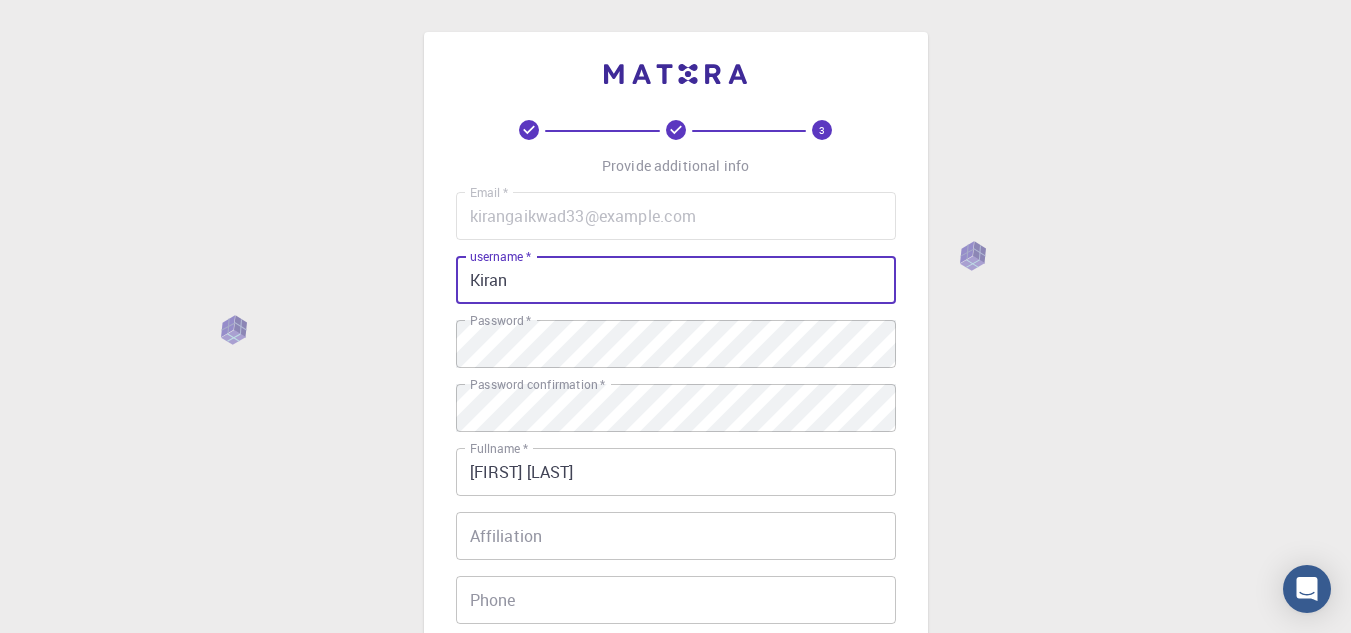 click on "Kiran" at bounding box center (676, 280) 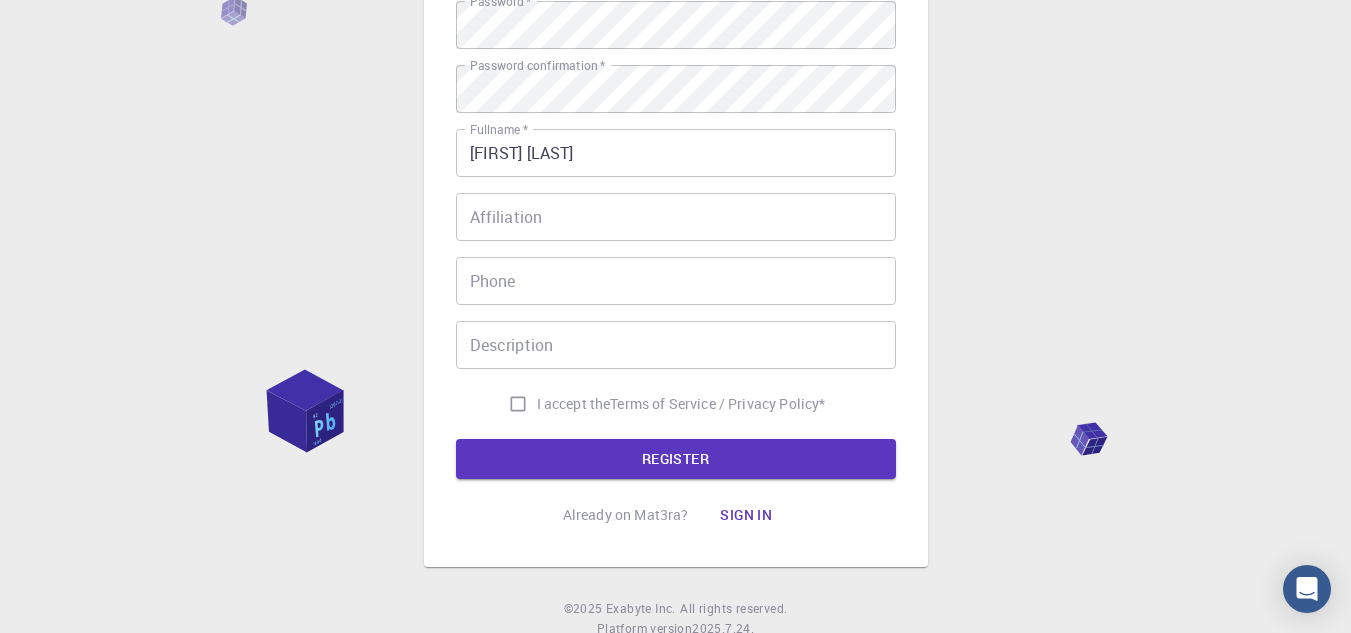 scroll, scrollTop: 333, scrollLeft: 0, axis: vertical 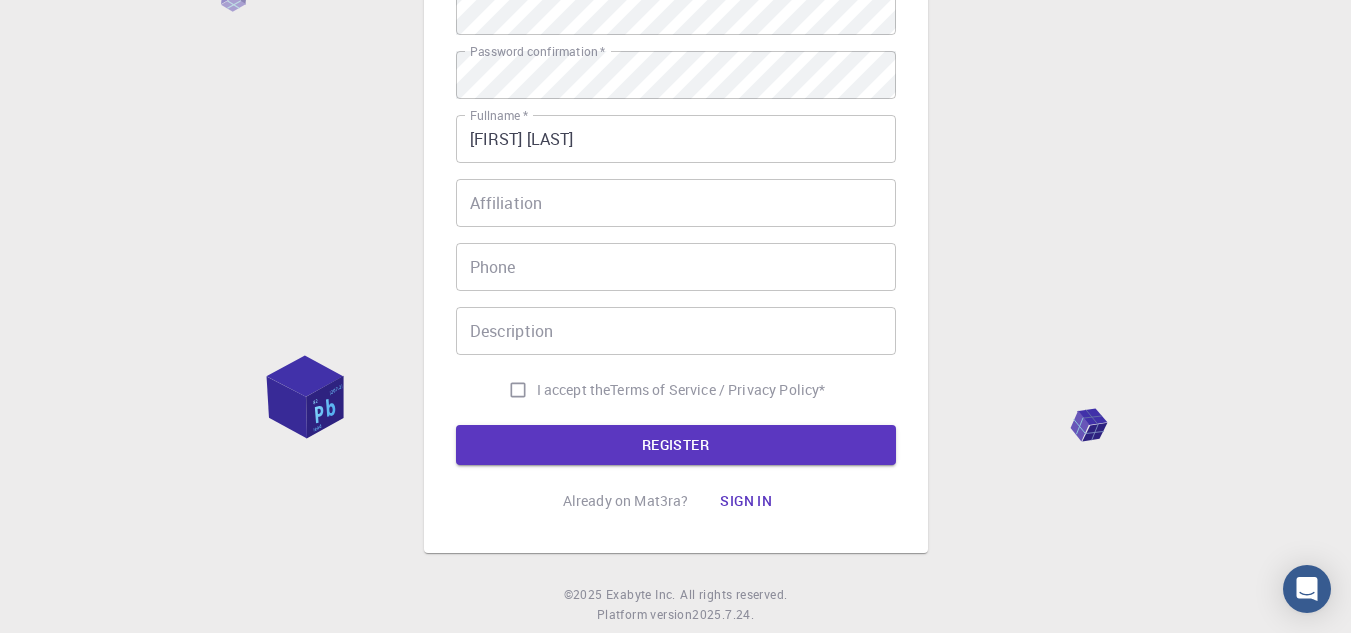 type on "kirangaikwad" 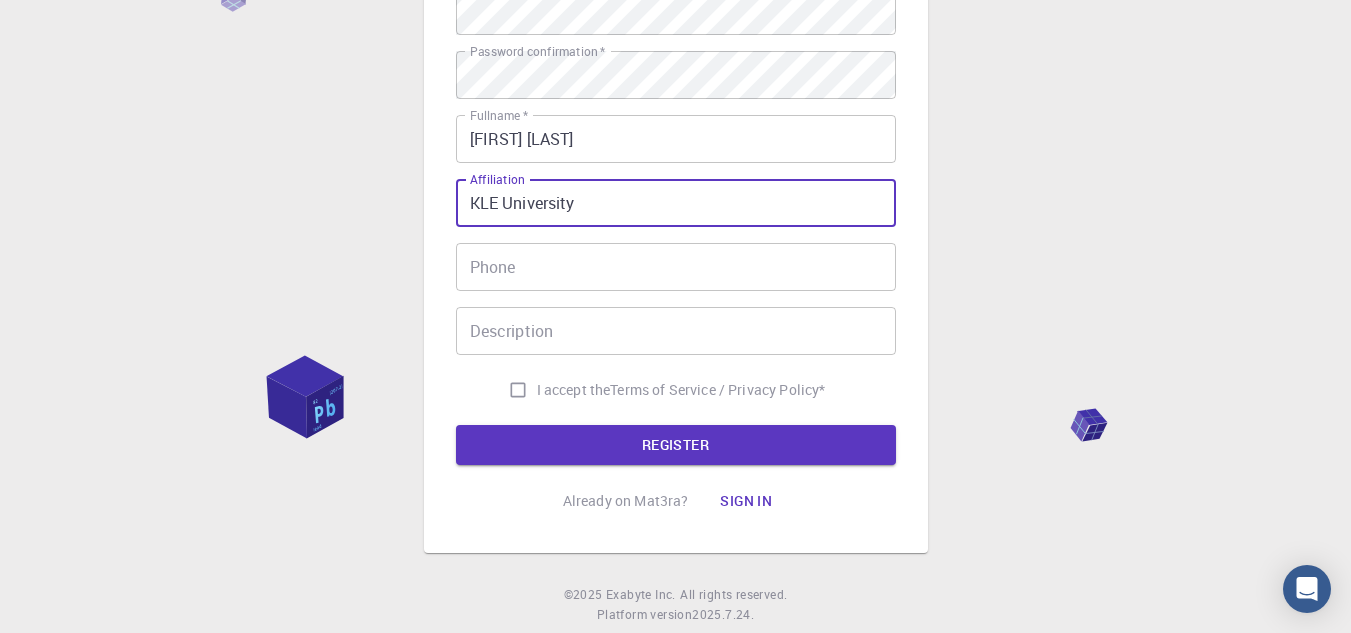 type on "KLE University" 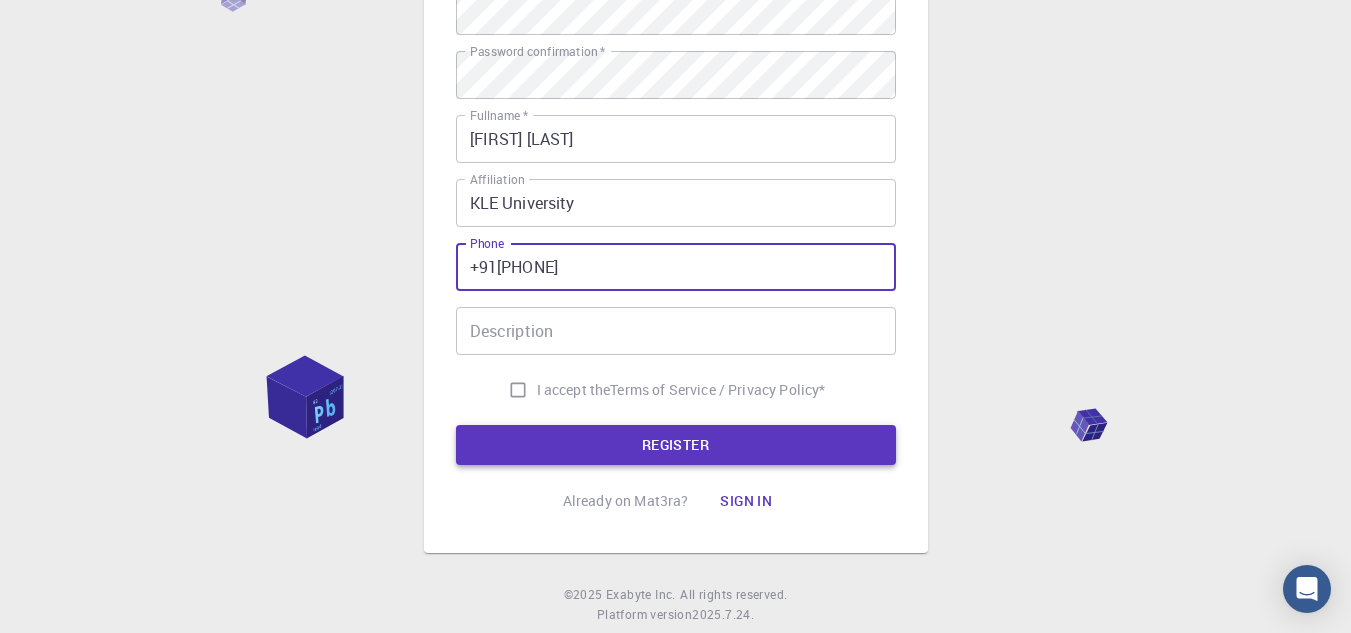 type on "+91[PHONE]" 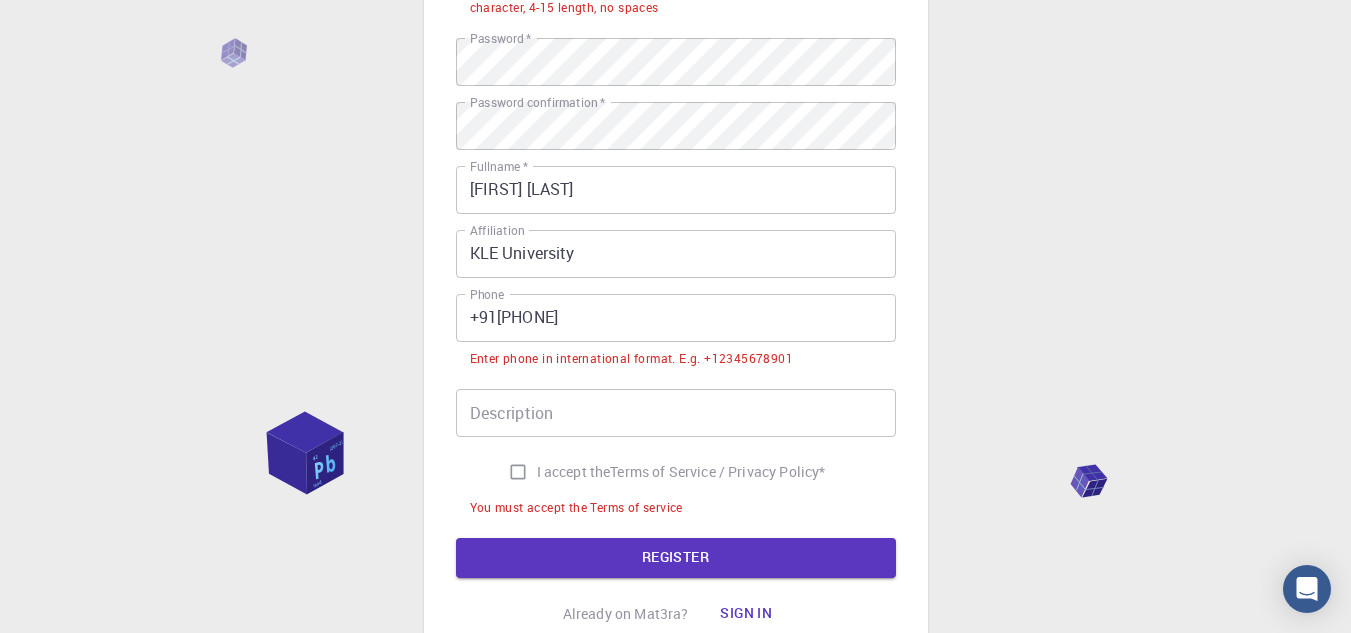 scroll, scrollTop: 383, scrollLeft: 0, axis: vertical 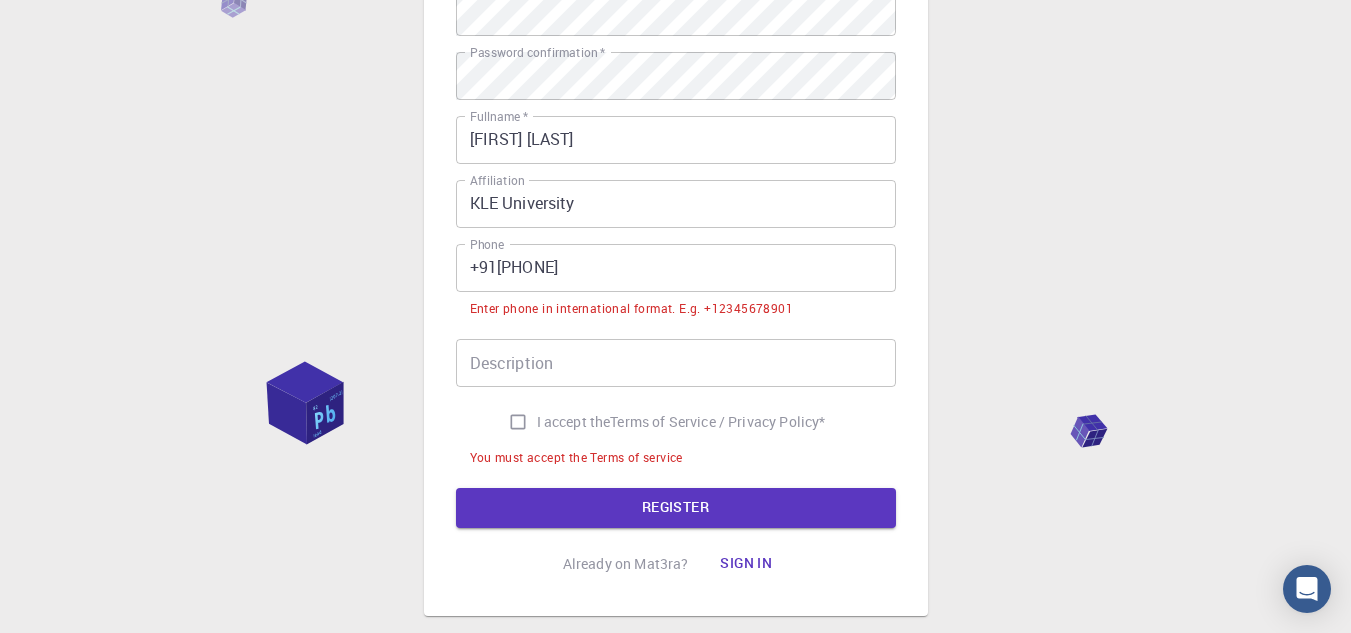 click on "I accept the  Terms of Service / Privacy Policy  *" at bounding box center [518, 422] 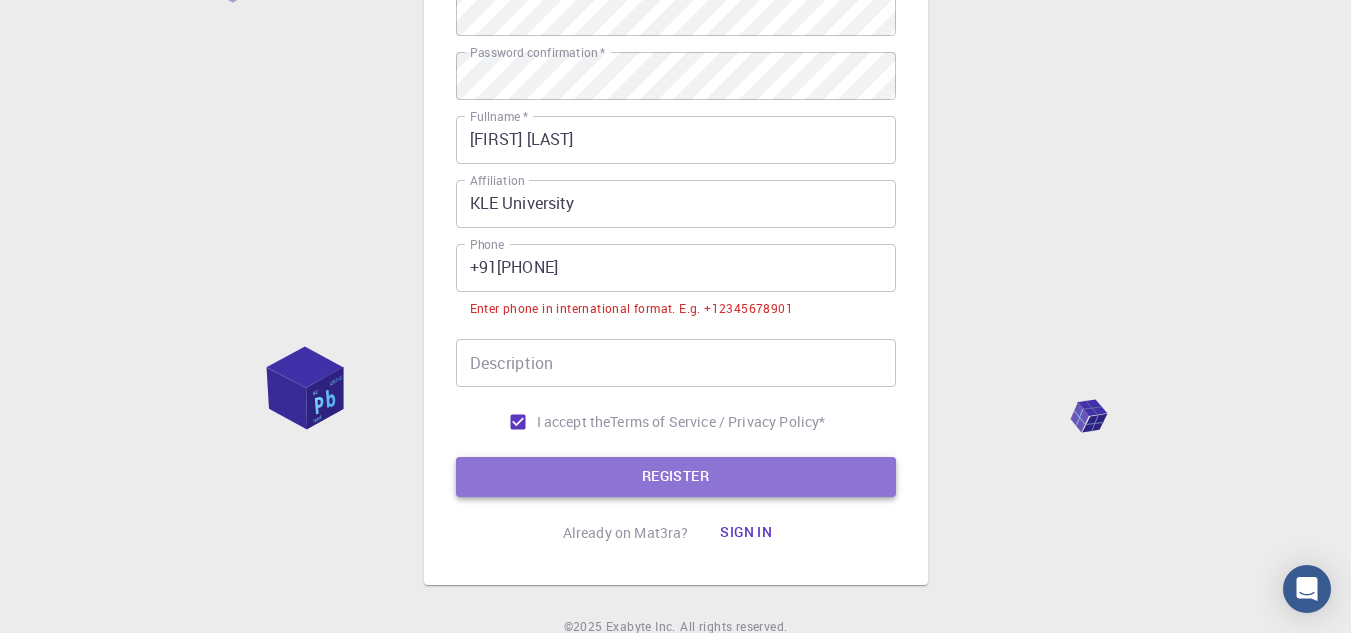 click on "REGISTER" at bounding box center (676, 477) 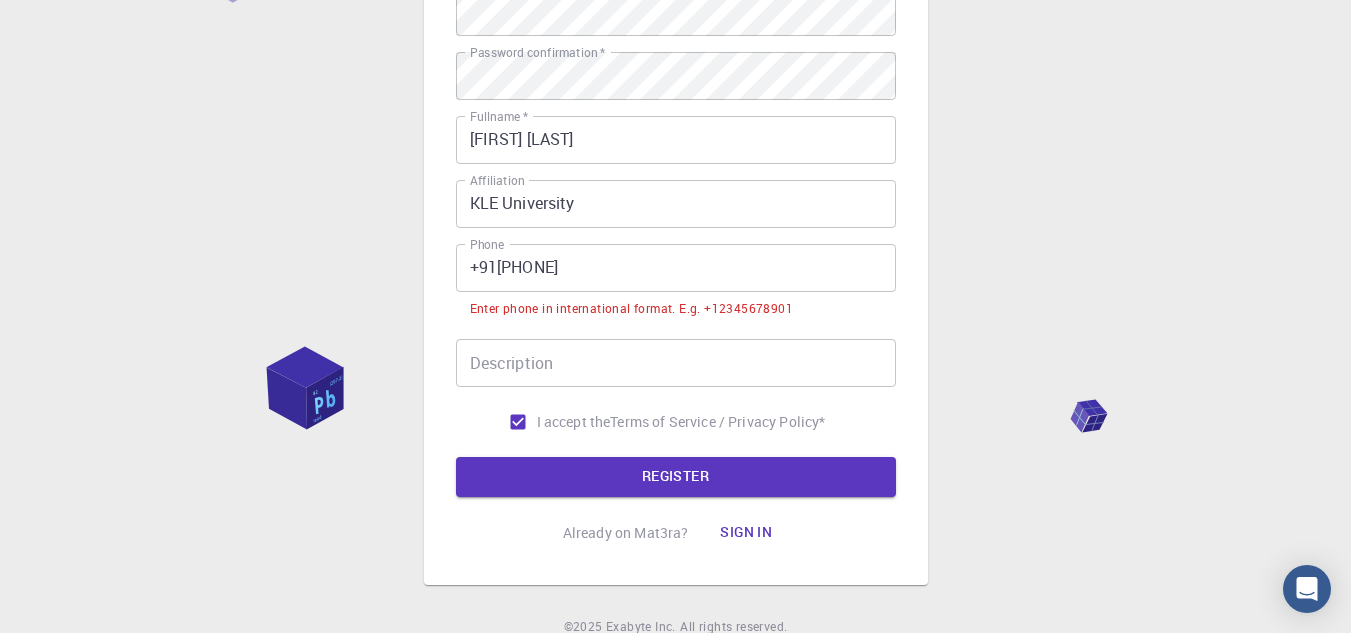 click on "+91[PHONE]" at bounding box center [676, 268] 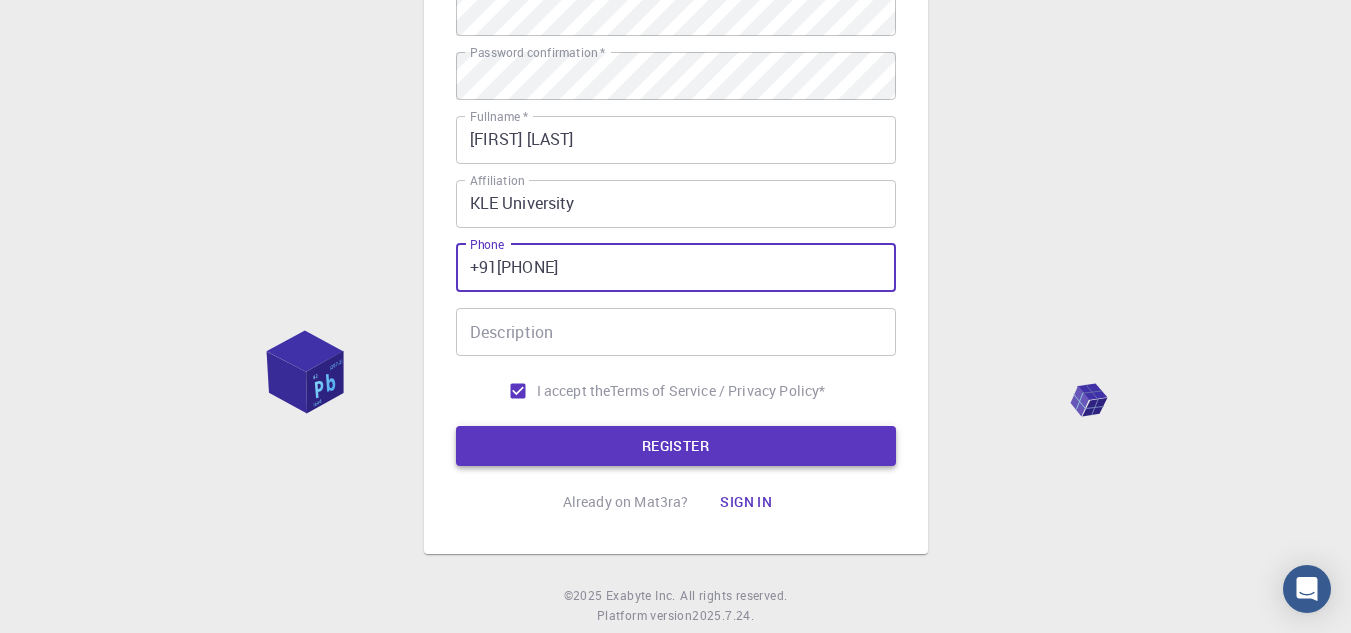 type on "+91[PHONE]" 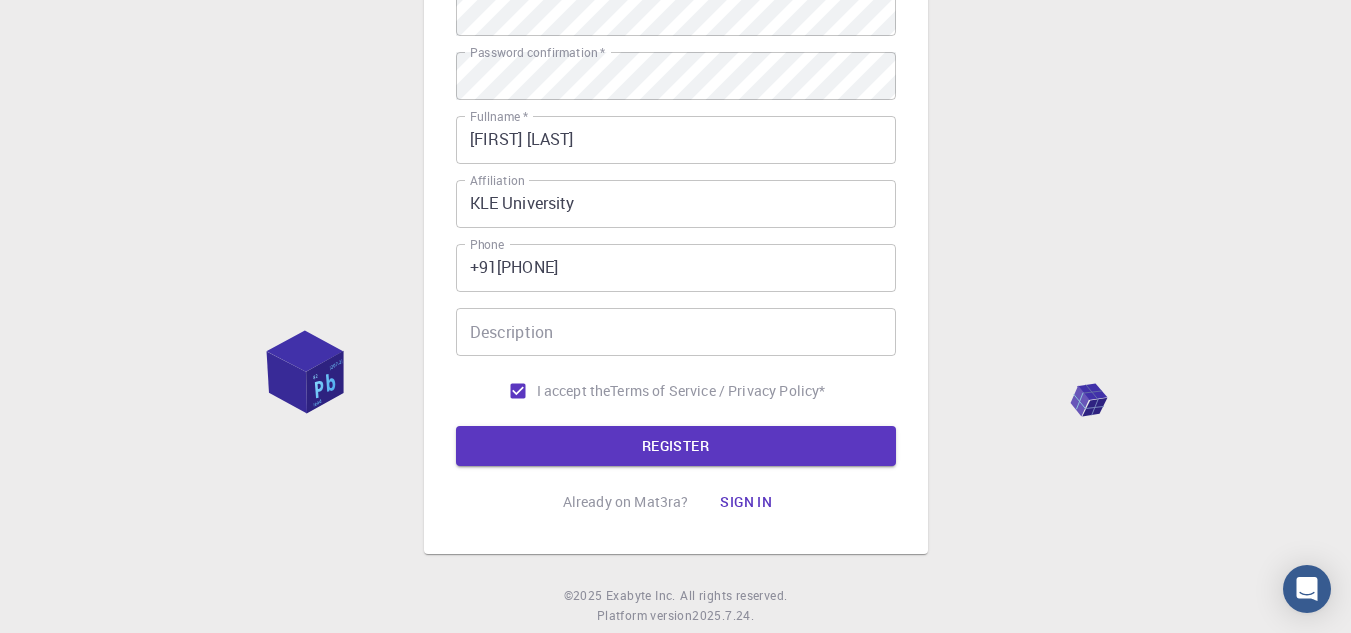click on "Description" at bounding box center [676, 332] 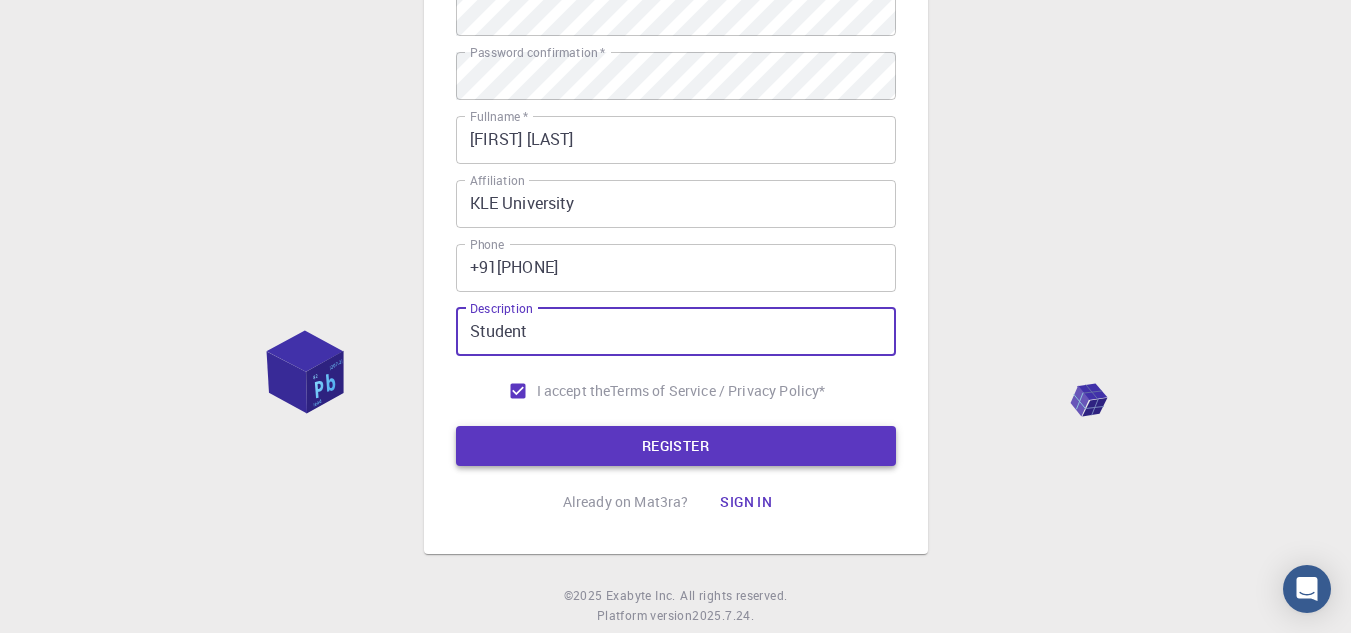 type on "Student" 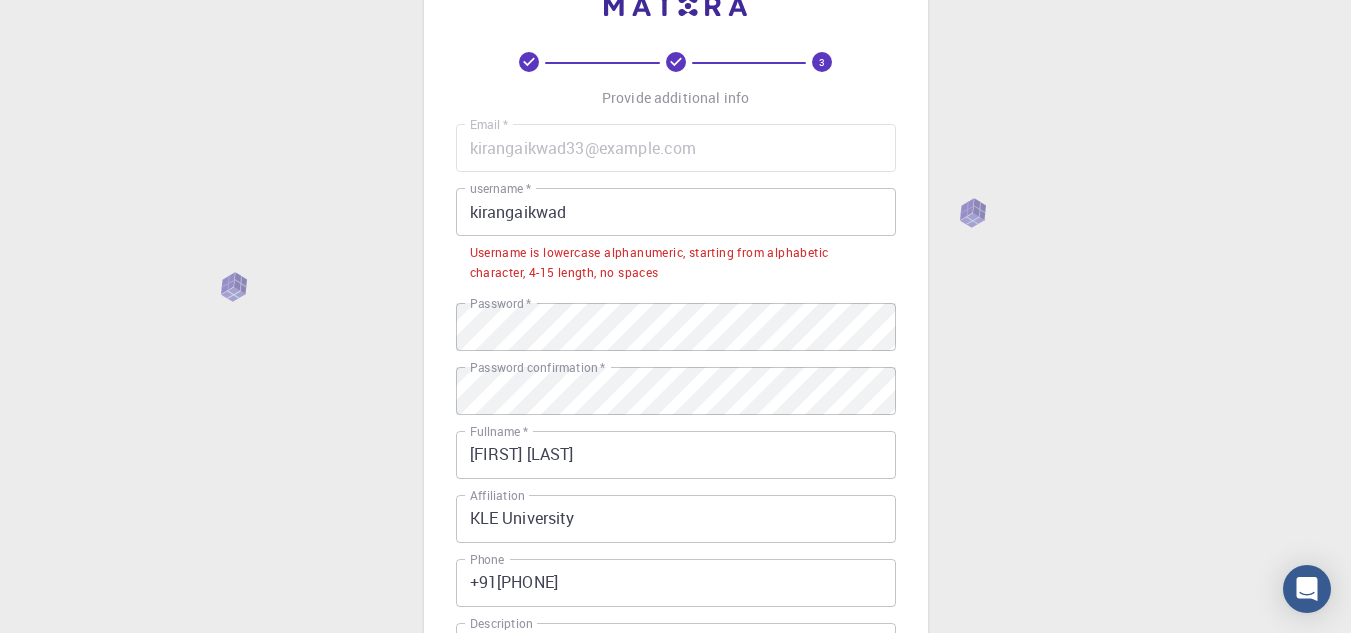 scroll, scrollTop: 50, scrollLeft: 0, axis: vertical 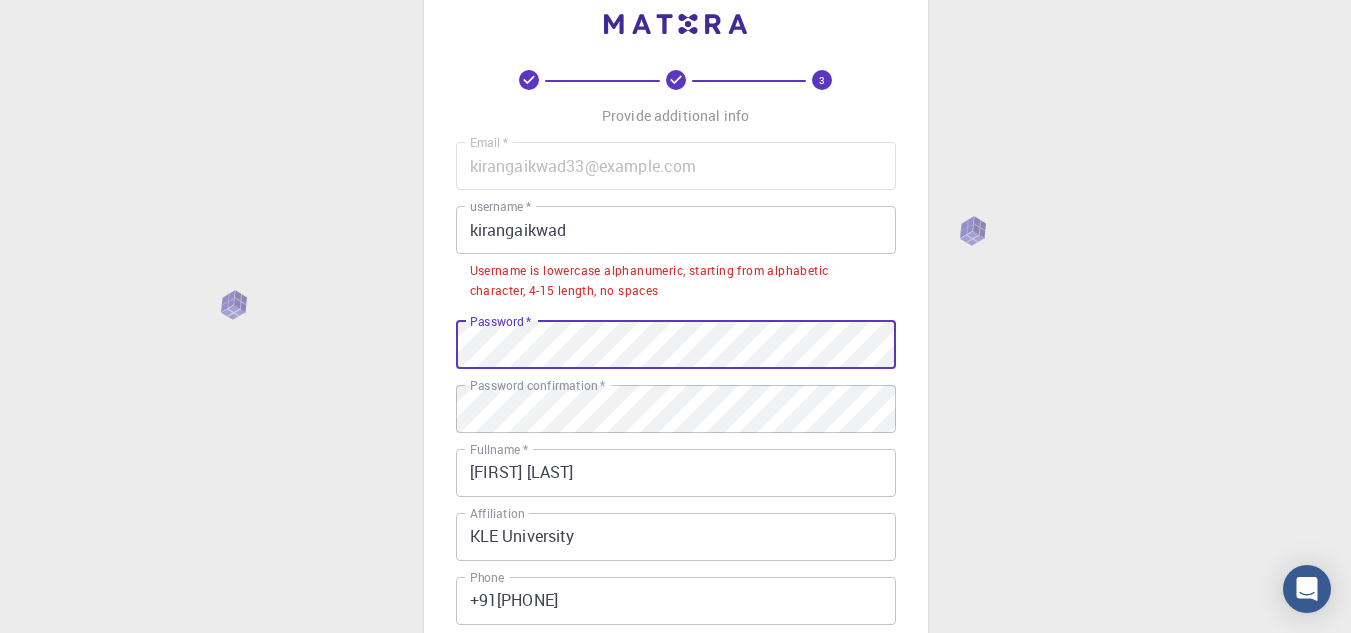 click on "Email   * kirangaikwad33@example.com Email   * username   * kirangaikwad1321 username   * Username is lowercase alphanumeric, starting from alphabetic character, 4-15 length, no spaces Password   * Password   * Password confirmation   * Password confirmation   * Fullname   * Kiran Gaikwad Fullname   * Affiliation KLE University Affiliation Phone +918088989860 Phone Description Student Description I accept the  Terms of Service / Privacy Policy  *" at bounding box center (676, 442) 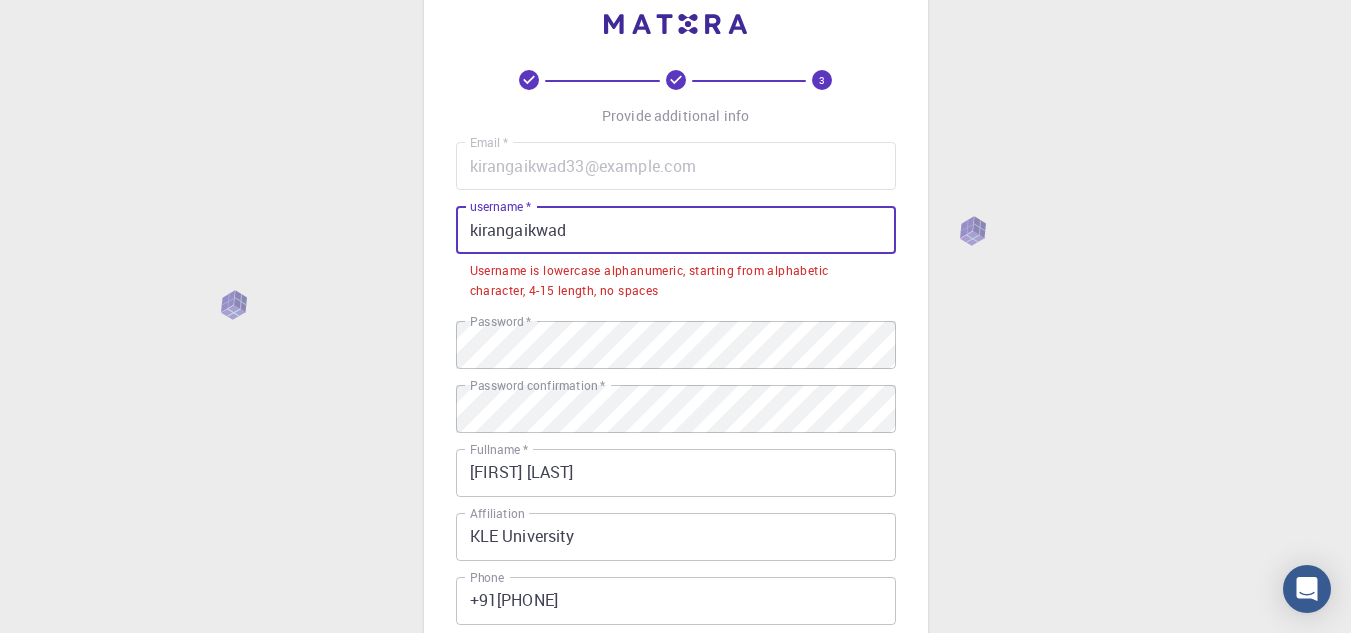 click on "kirangaikwad" at bounding box center [676, 230] 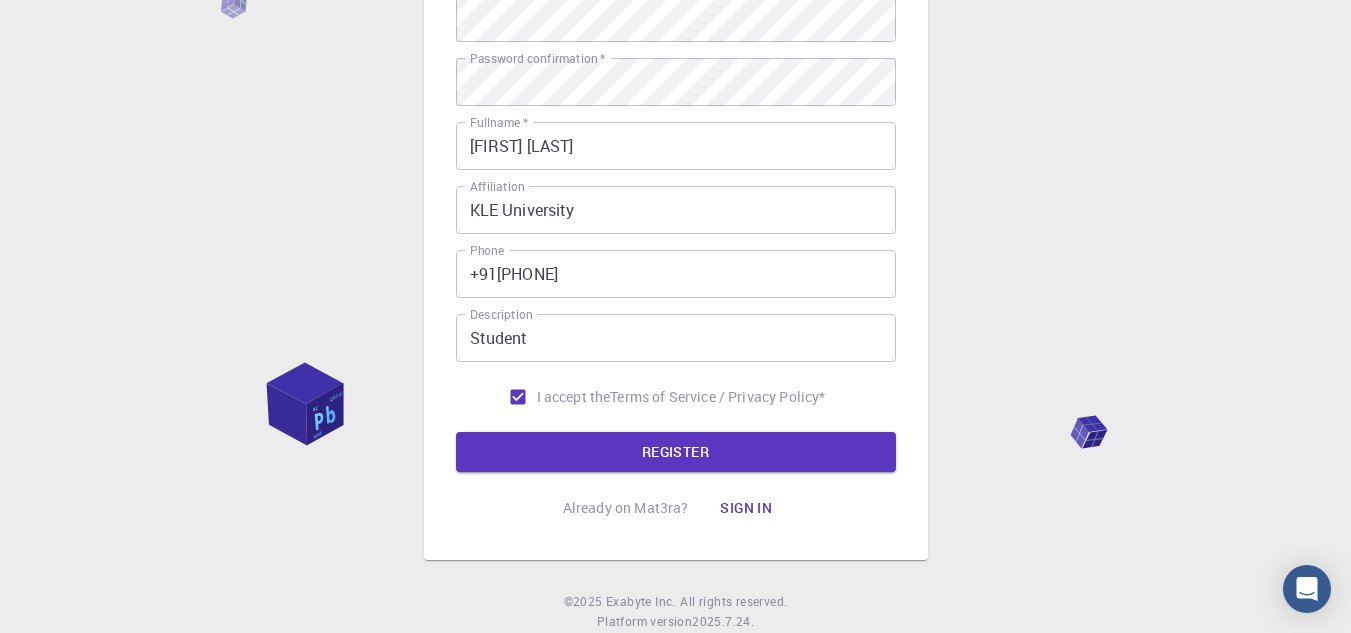 scroll, scrollTop: 385, scrollLeft: 0, axis: vertical 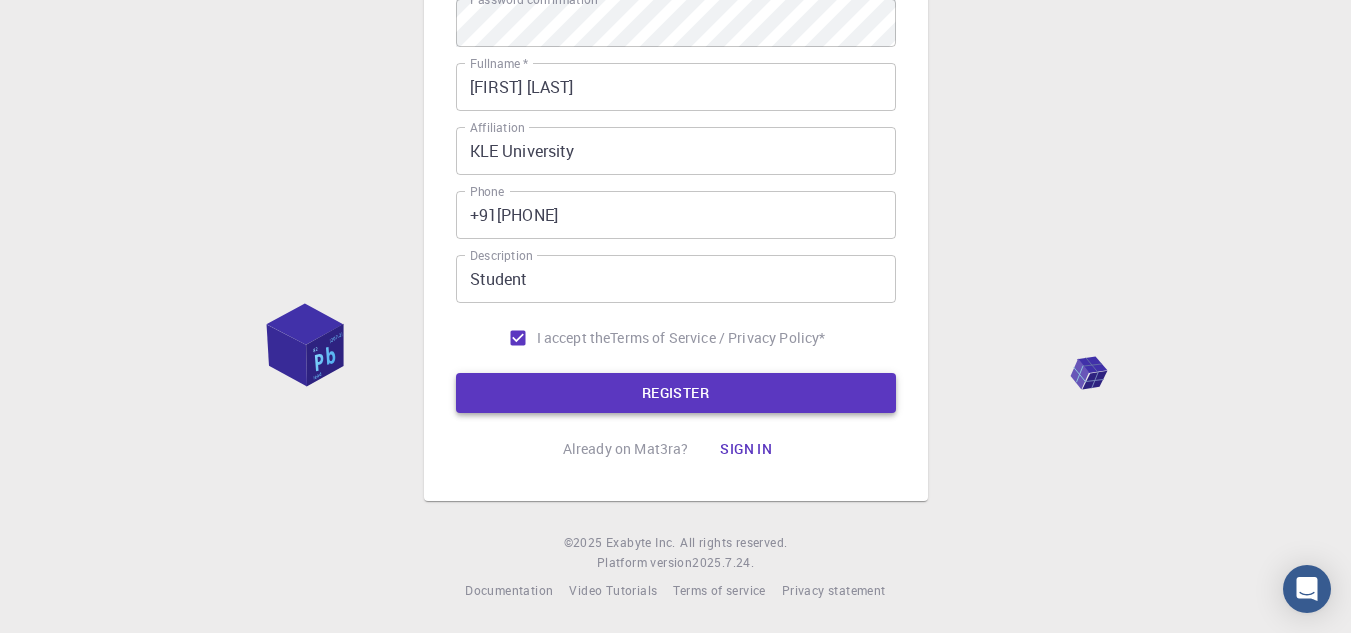 type on "kirangaikwad" 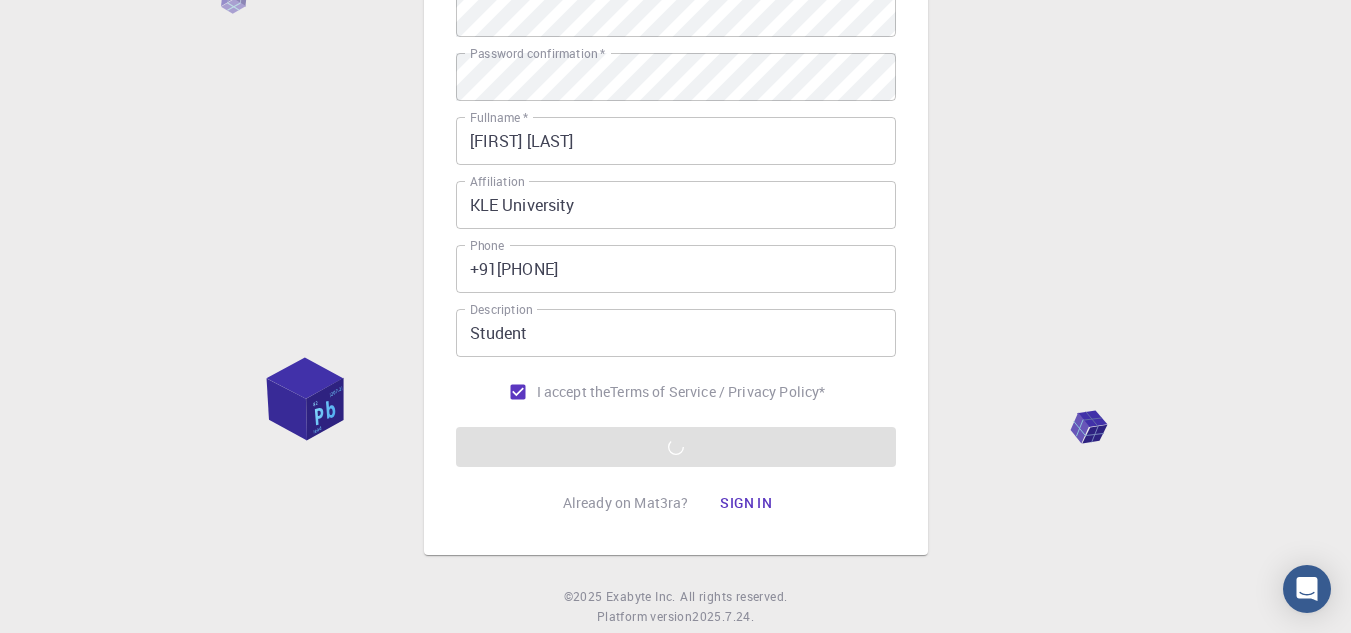 scroll, scrollTop: 385, scrollLeft: 0, axis: vertical 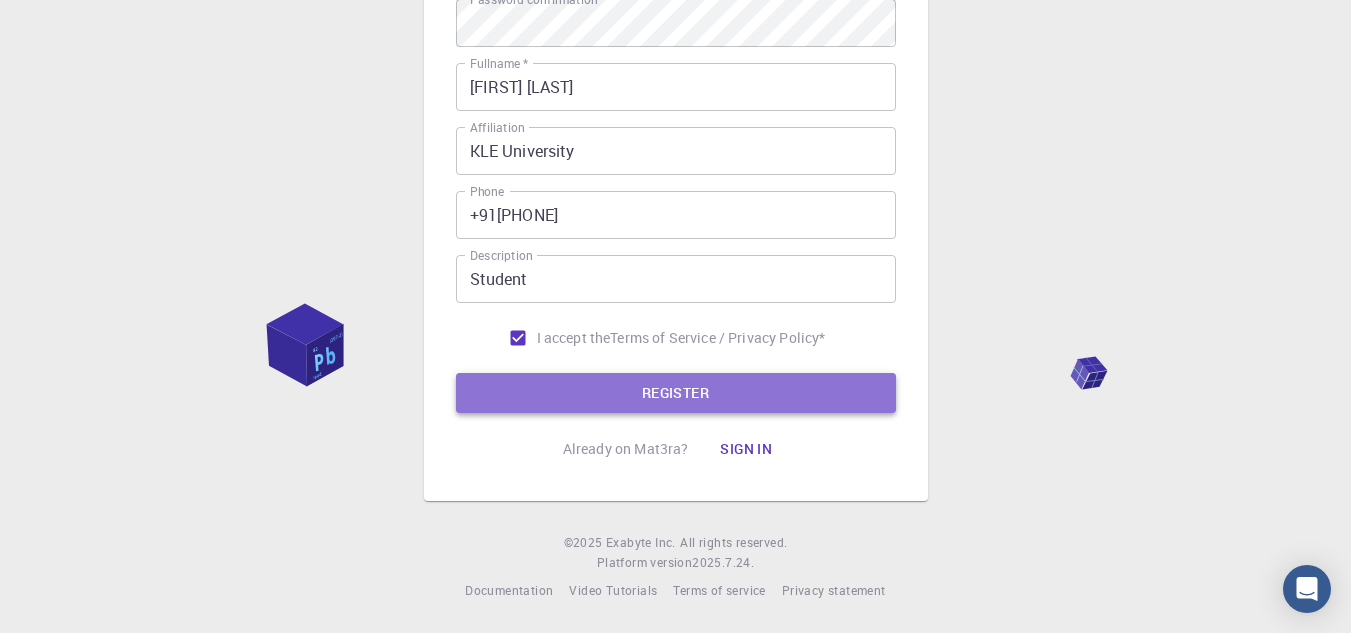 click on "REGISTER" at bounding box center [676, 393] 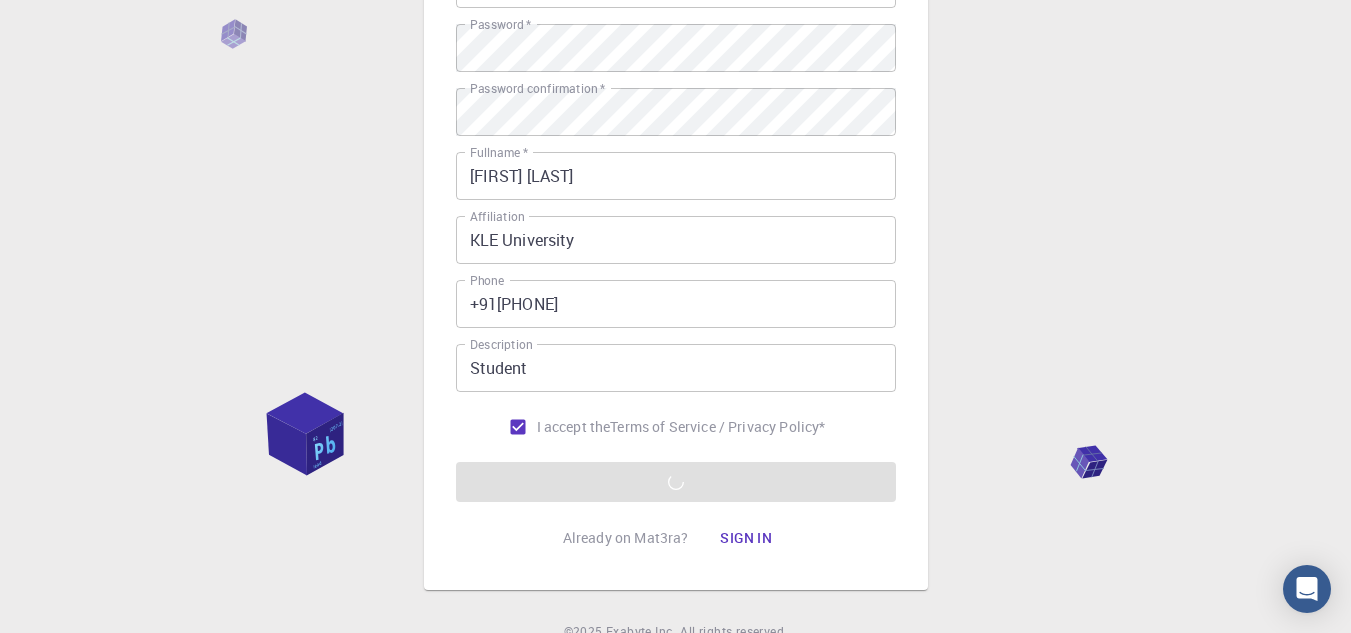 scroll, scrollTop: 52, scrollLeft: 0, axis: vertical 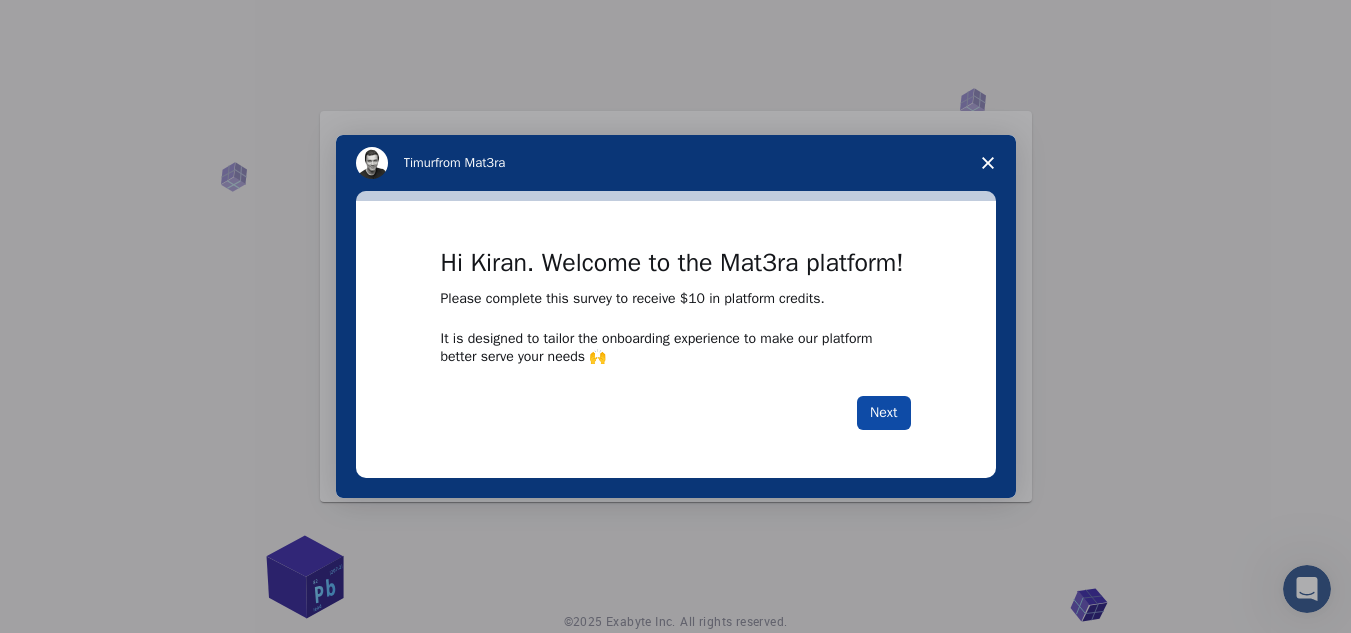 click on "Next" at bounding box center [883, 413] 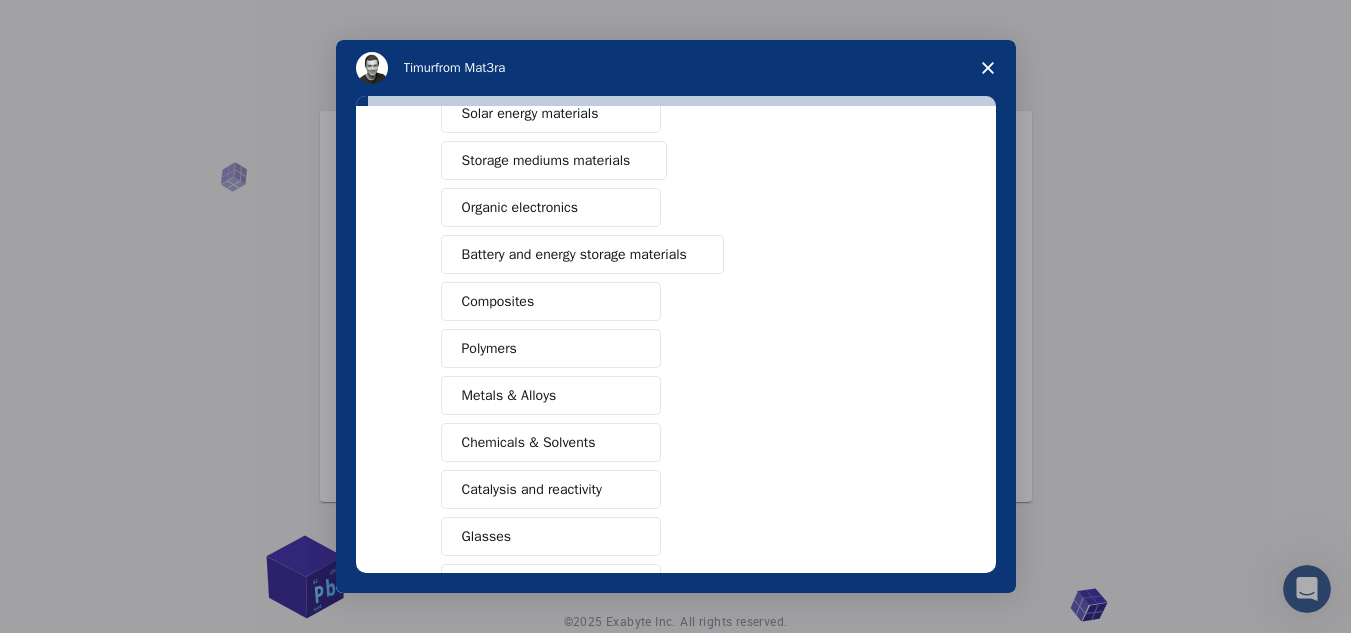 scroll, scrollTop: 332, scrollLeft: 0, axis: vertical 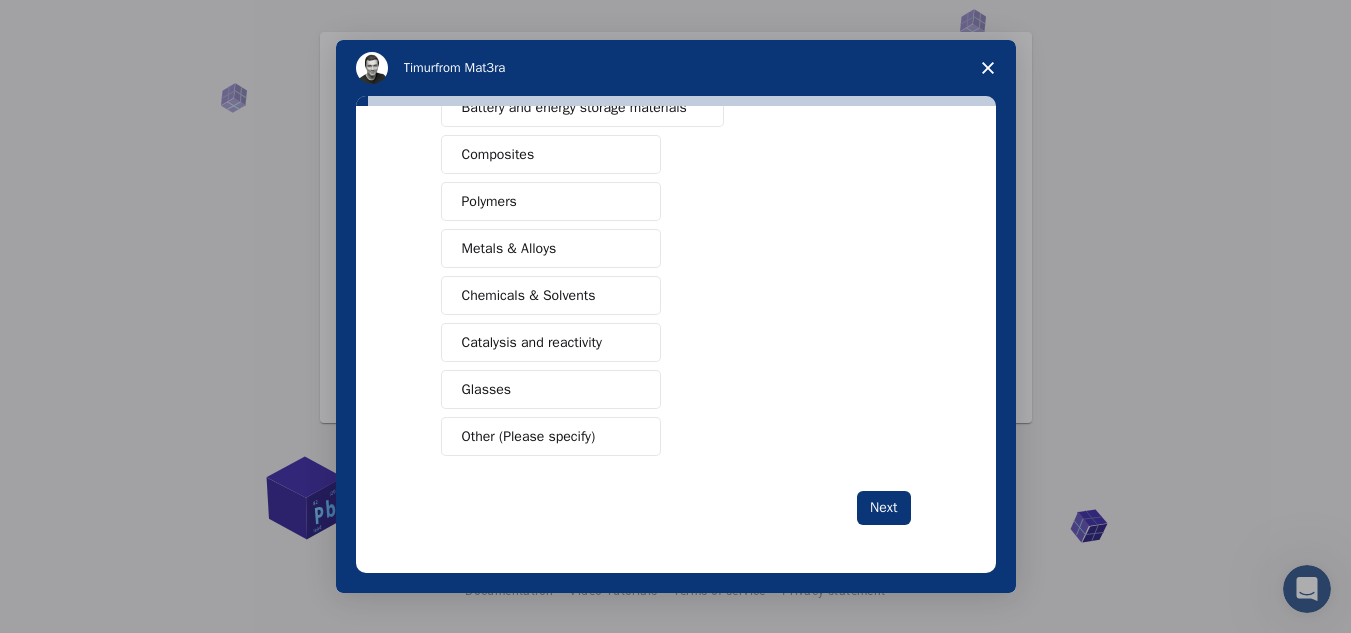 click on "Chemicals & Solvents" at bounding box center (529, 295) 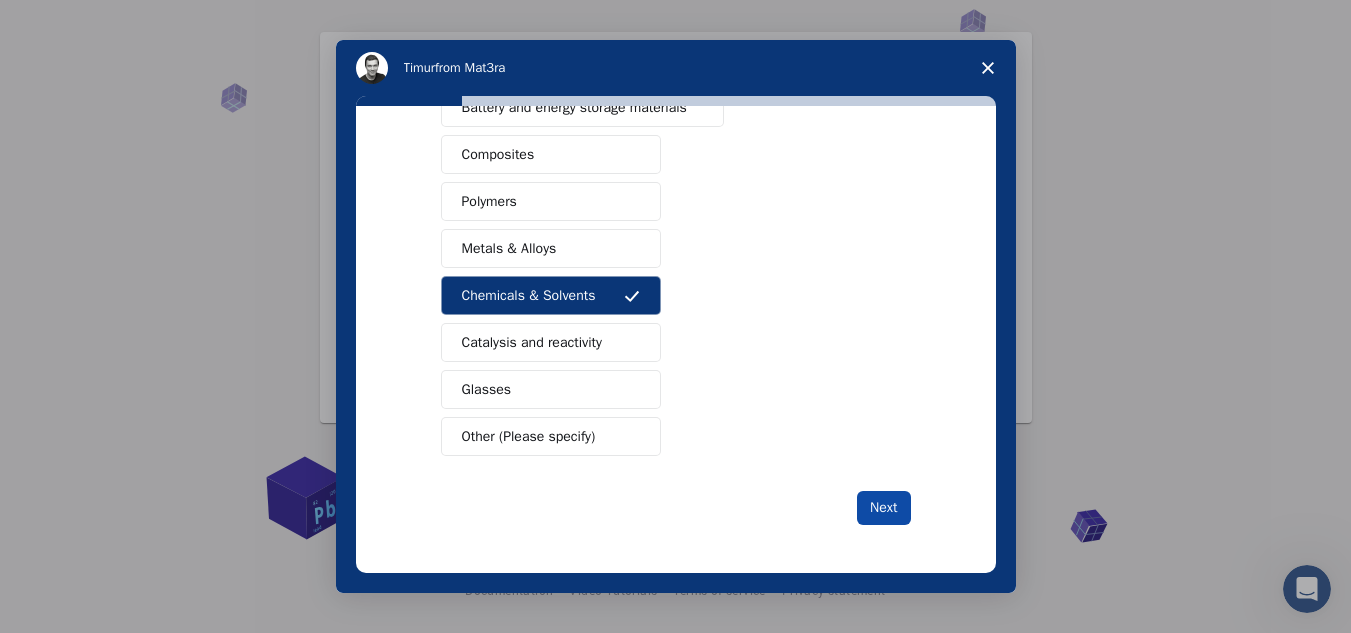 click on "Next" at bounding box center [883, 508] 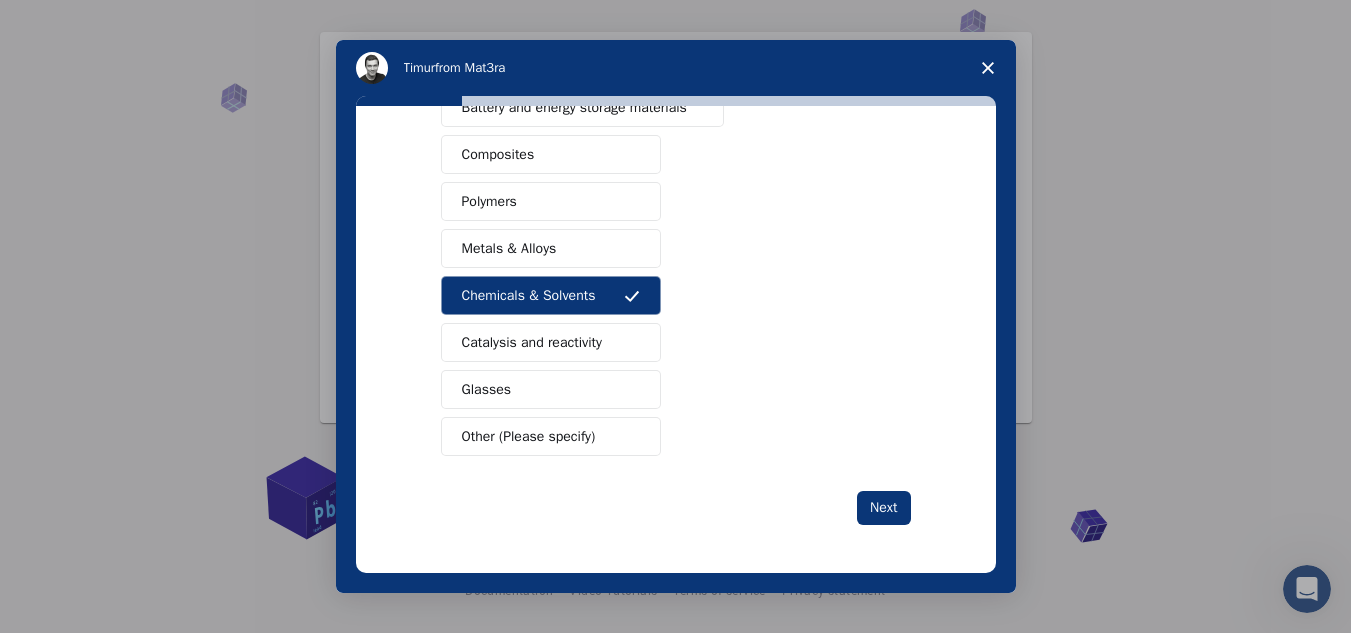 scroll, scrollTop: 0, scrollLeft: 0, axis: both 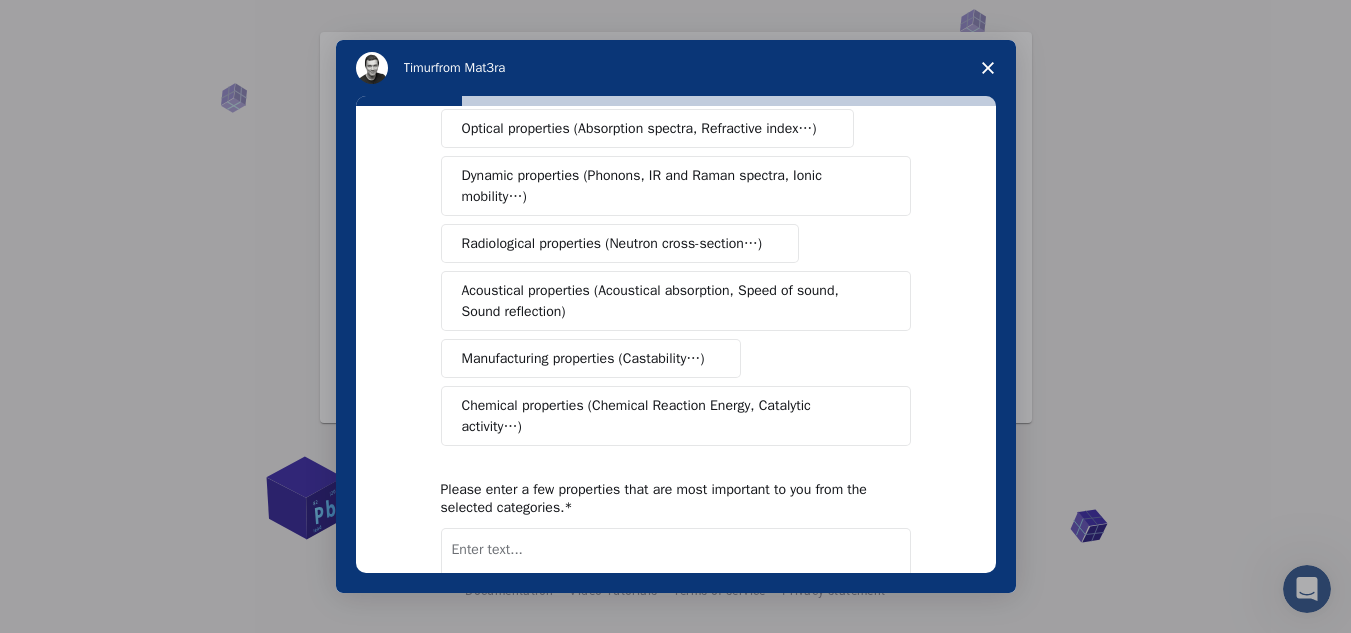 click on "Chemical properties (Chemical Reaction Energy, Catalytic activity…)" at bounding box center [668, 416] 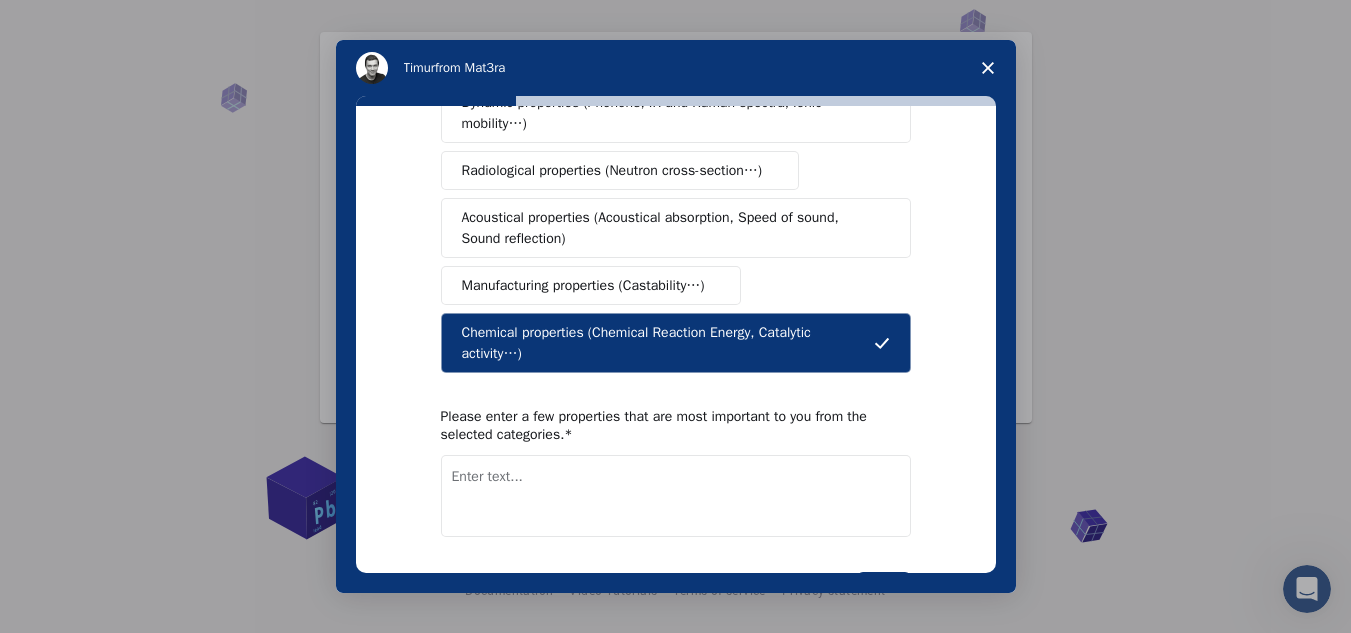 scroll, scrollTop: 436, scrollLeft: 0, axis: vertical 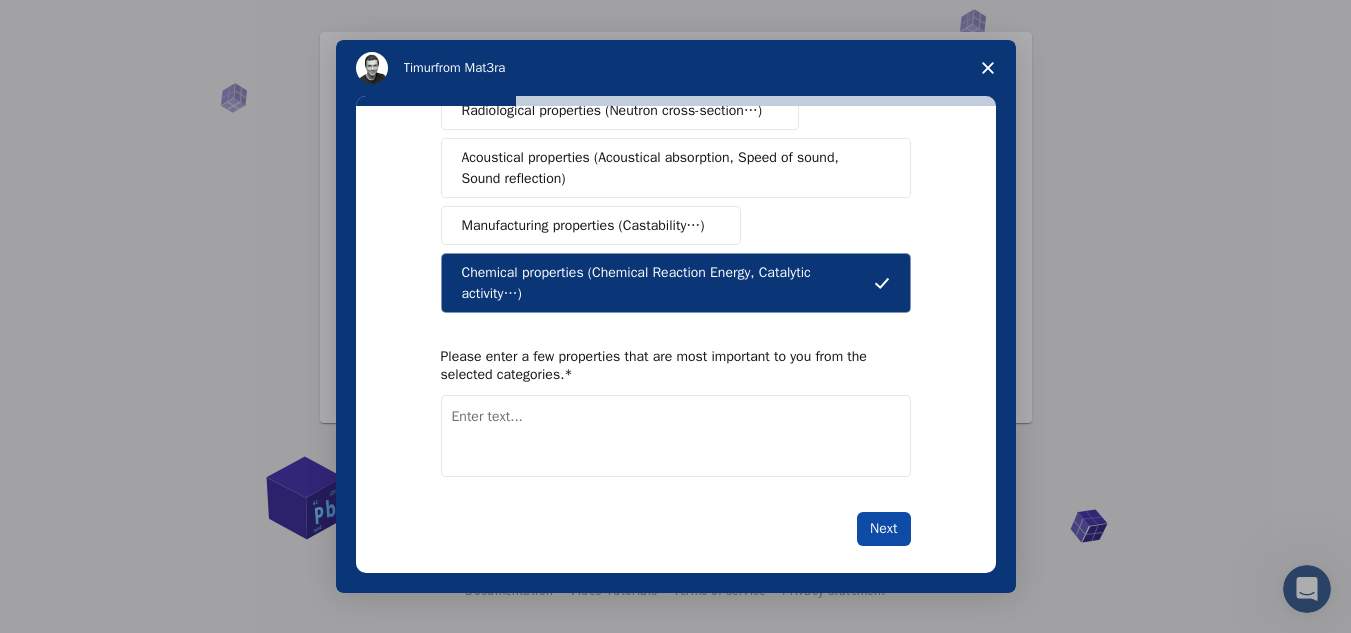 click on "Next" at bounding box center [883, 529] 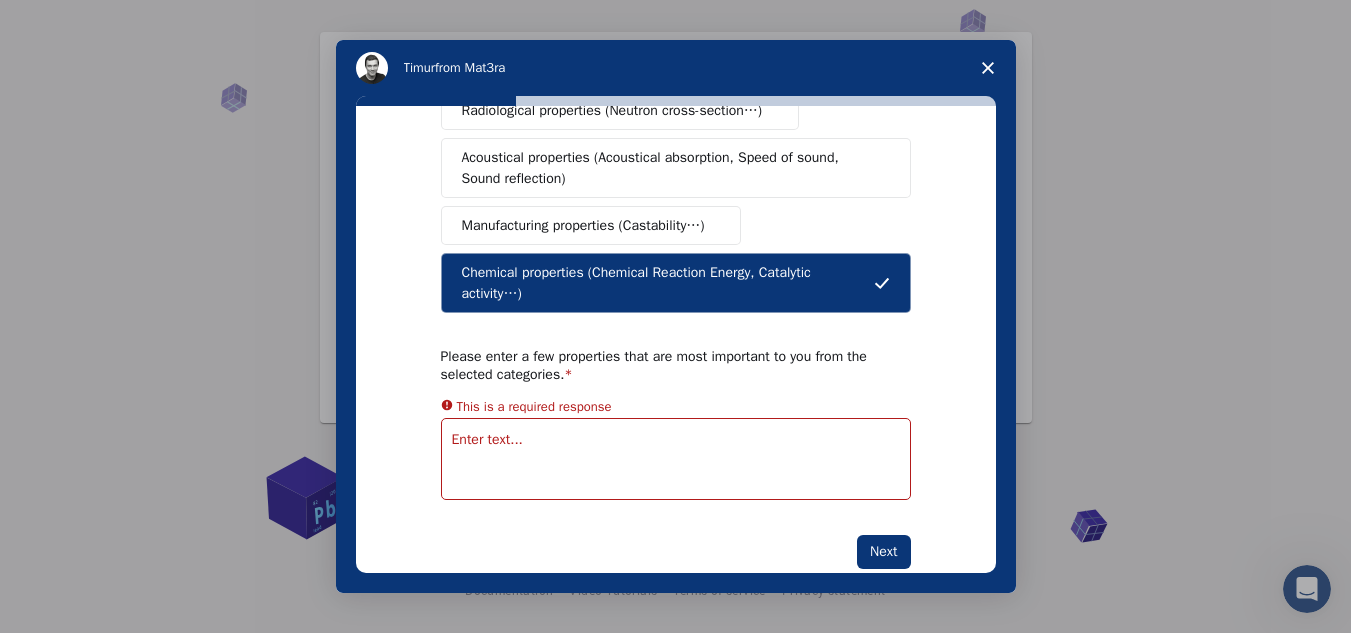 click on "What type(s) of properties are you interested in? Mechanical properties (Surface energy, Poisson's ratio, Stability, Elastic Constants…) Electrical properties (Schottky Barrier Height, Band gap, Density of States…) Magnetic properties (Magnetic susceptibility, Spin ordering…) Thermal properties (Thermopower, Heat capacity…) Optical properties (Absorption spectra, Refractive index…) Dynamic properties (Phonons, IR and Raman spectra, Ionic mobility…) Radiological properties (Neutron cross-section…) Acoustical properties (Acoustical absorption, Speed of sound, Sound reflection) Manufacturing properties (Castability…) Chemical properties (Chemical Reaction Energy, Catalytic activity…) Please enter a few properties that are most important to you from the selected categories. This is a required response Next" at bounding box center [676, 143] 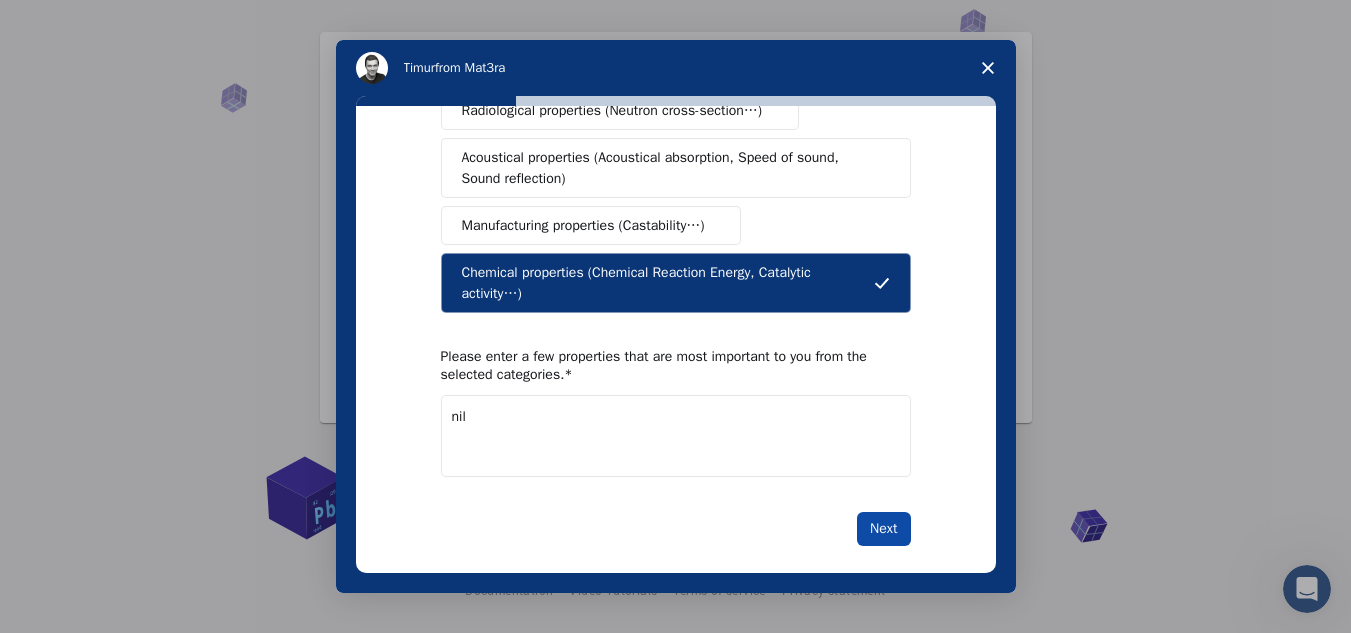 type on "nil" 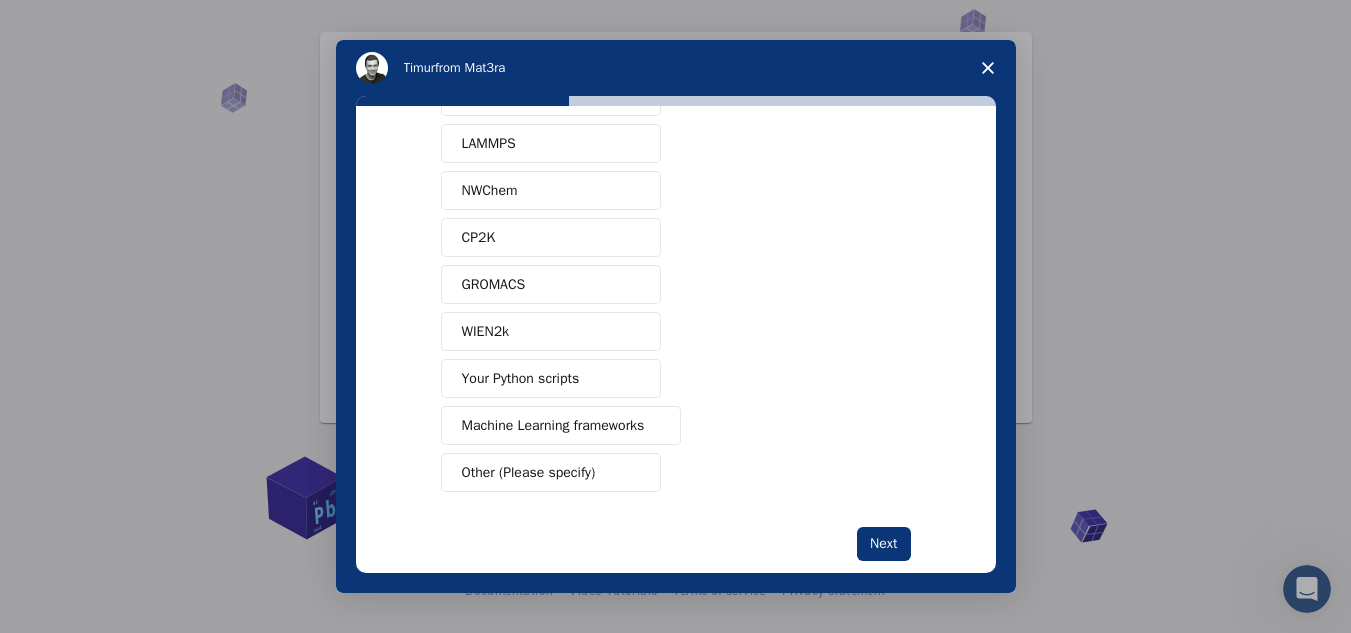 scroll, scrollTop: 188, scrollLeft: 0, axis: vertical 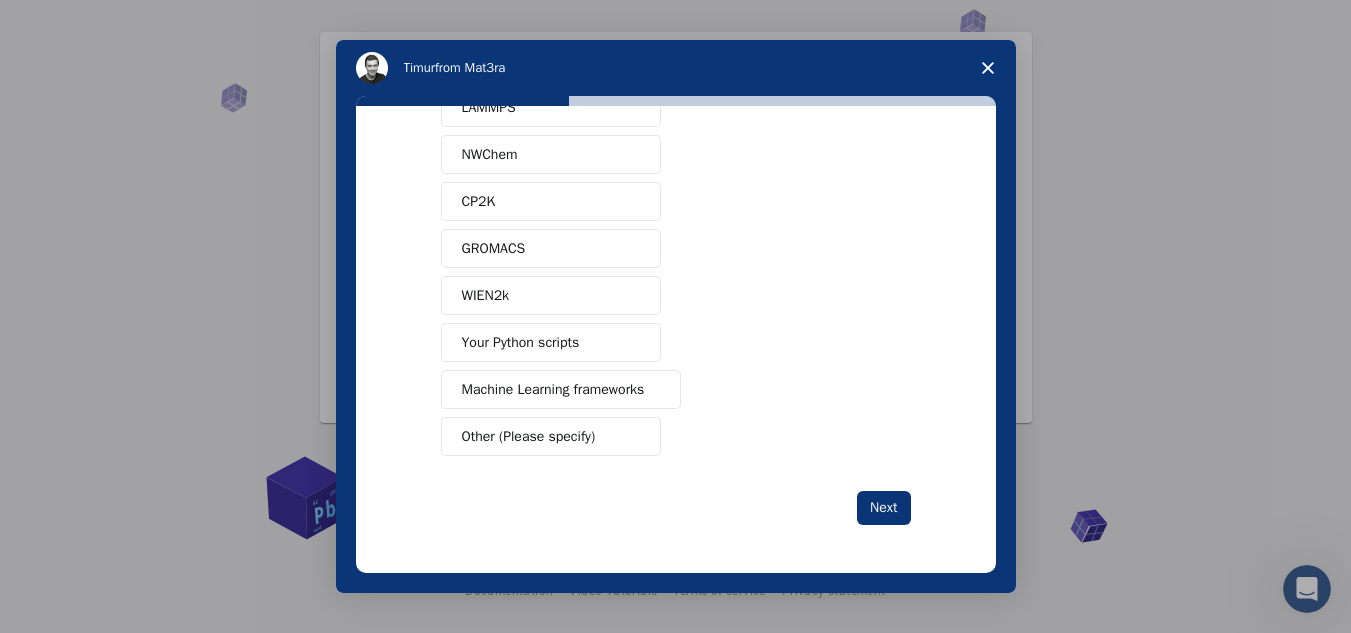 click on "Machine Learning frameworks" at bounding box center (553, 389) 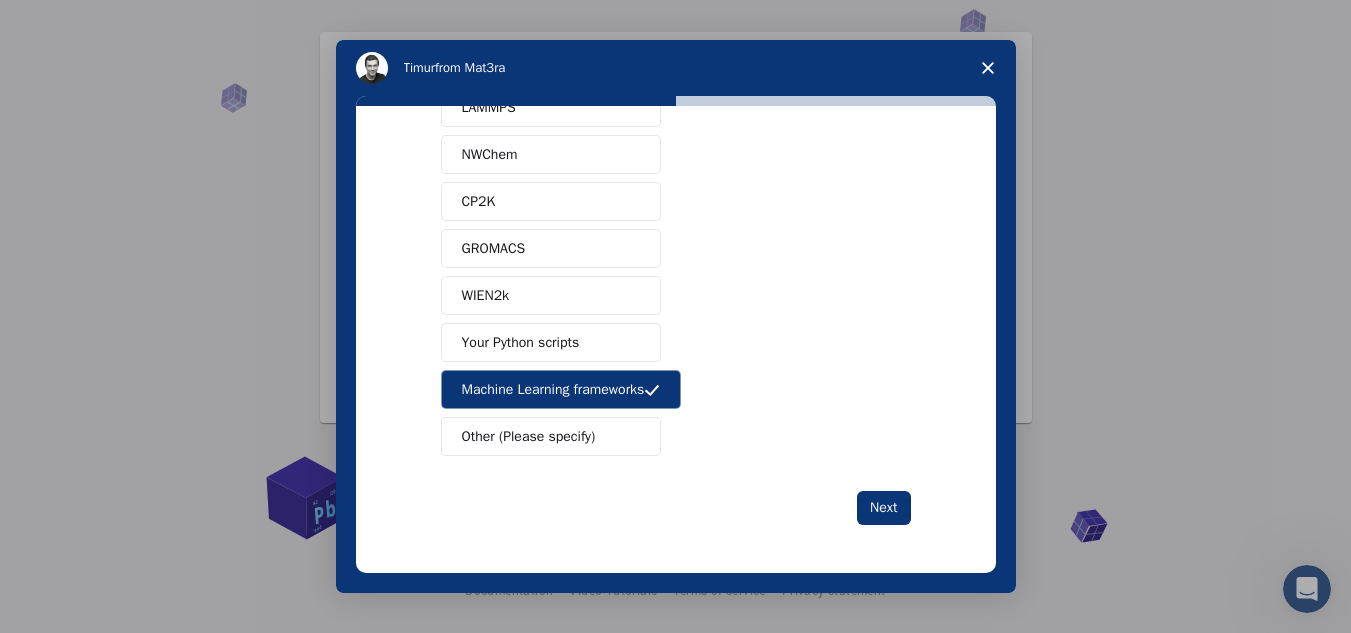 click on "What software applications are you using? Quantum ESPRESSO VASP LAMMPS NWChem CP2K GROMACS WIEN2k Your Python scripts Machine Learning frameworks Other (Please specify) Next" at bounding box center (676, 245) 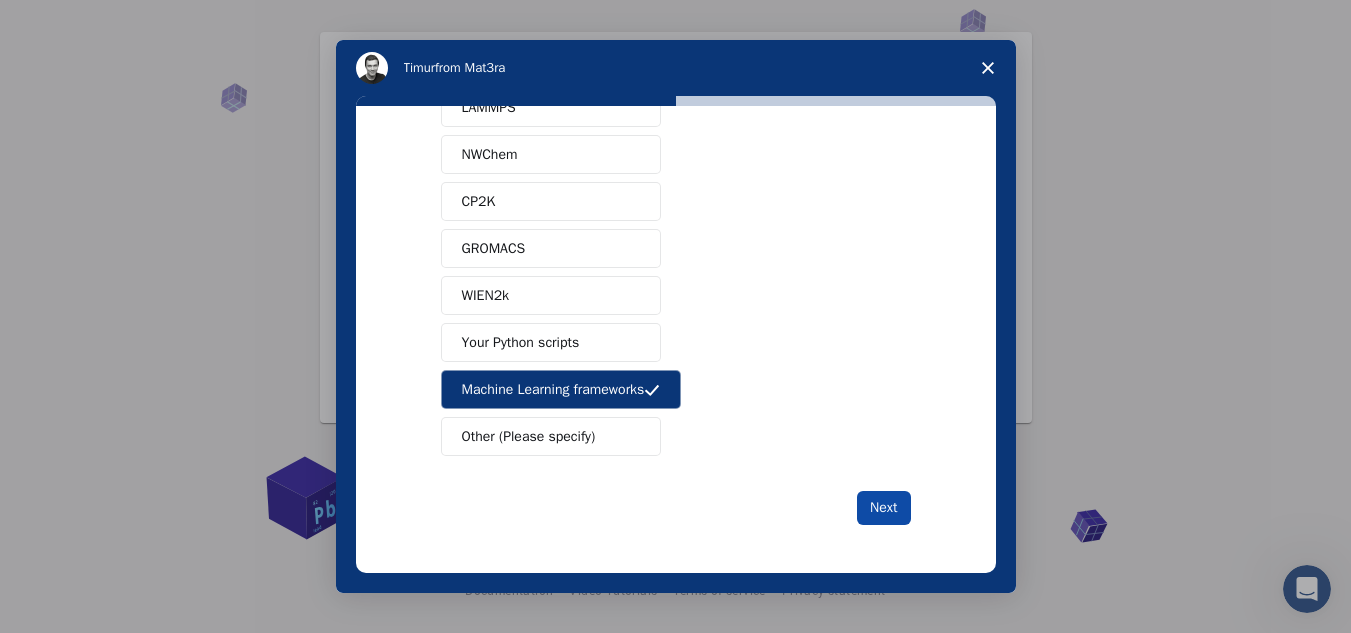 click on "Next" at bounding box center (883, 508) 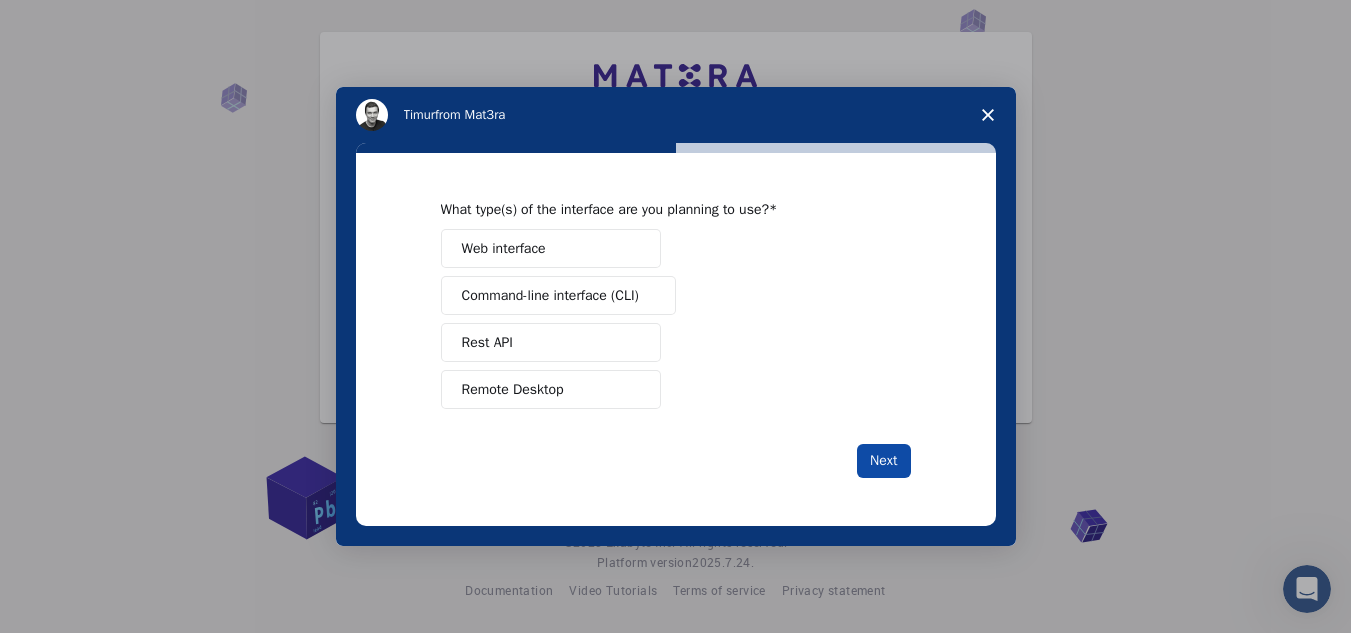 click on "Next" at bounding box center [883, 461] 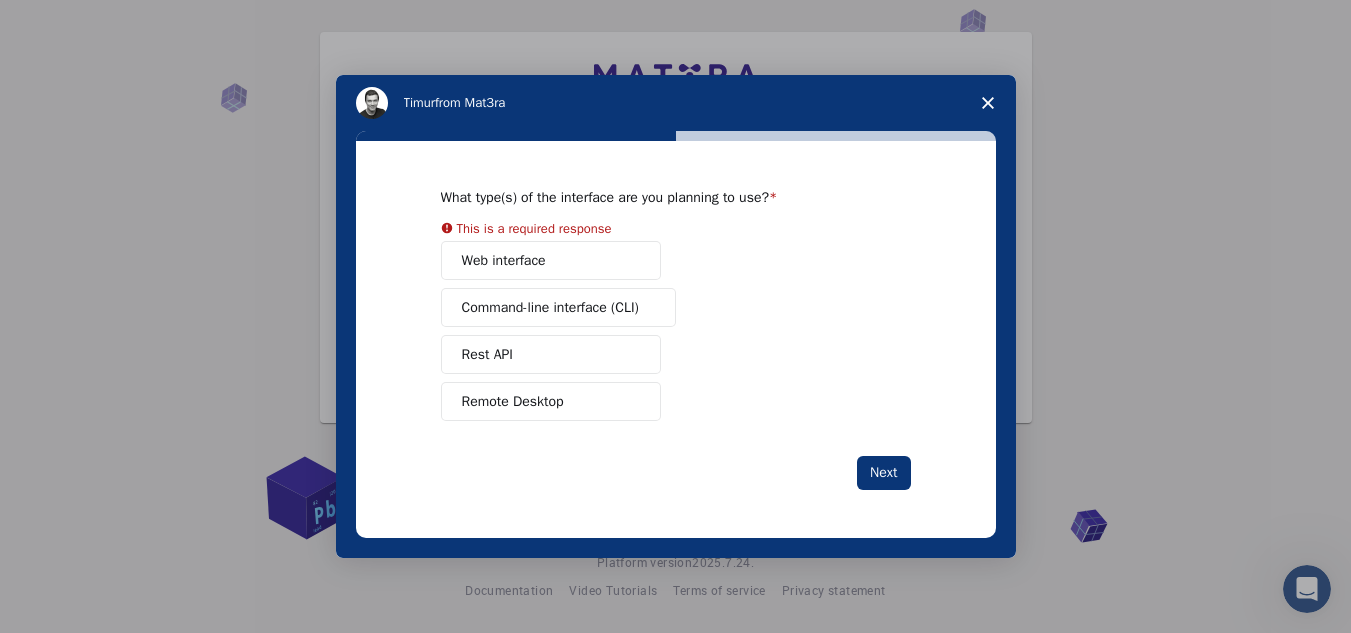 click on "Web interface" at bounding box center (504, 260) 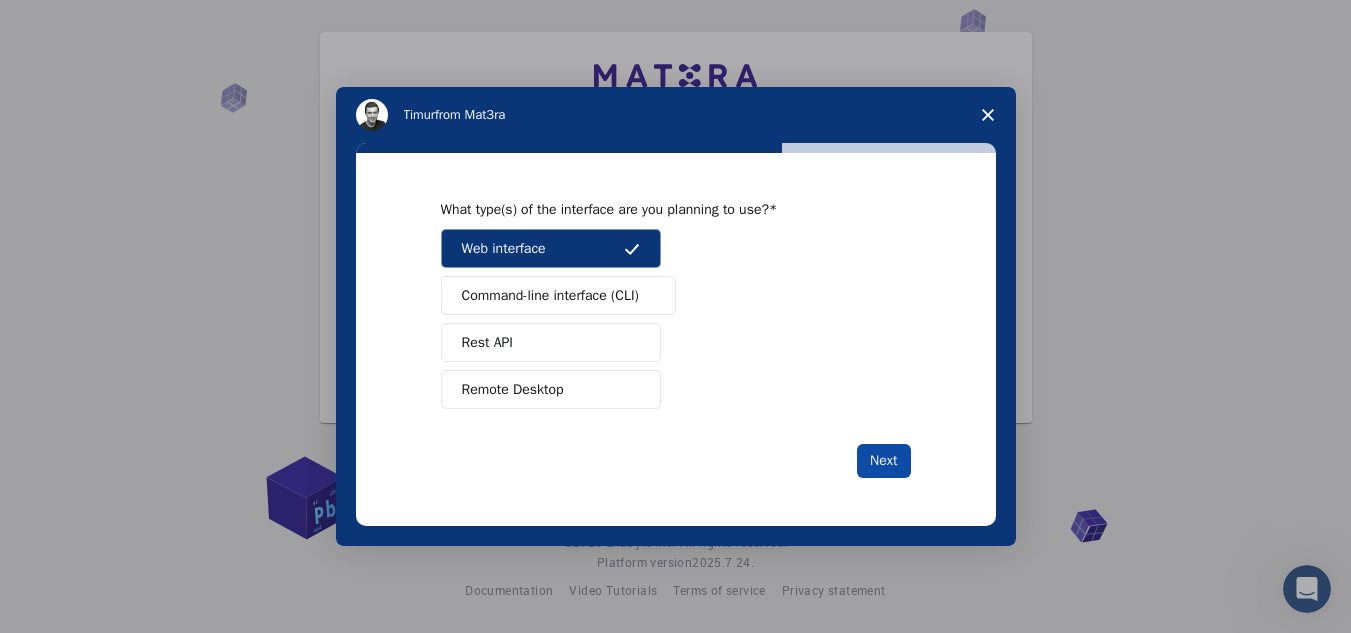 click on "Next" at bounding box center (883, 461) 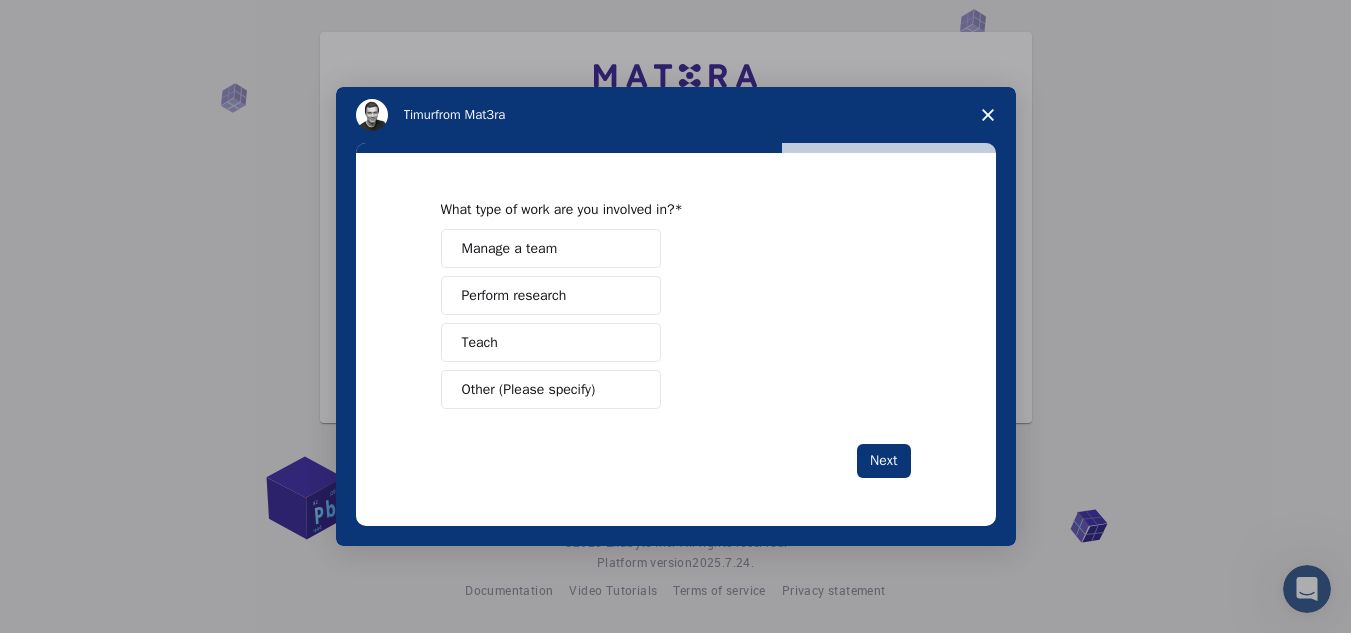 click on "Next" at bounding box center [883, 461] 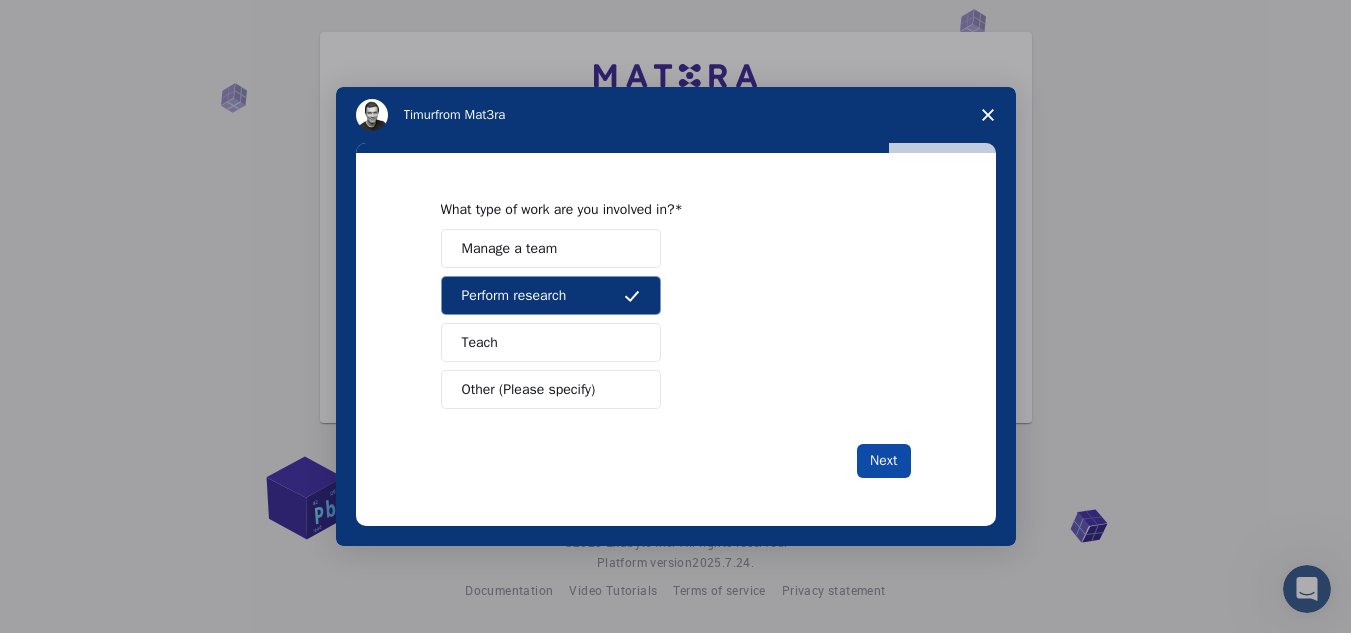 click on "Next" at bounding box center [883, 461] 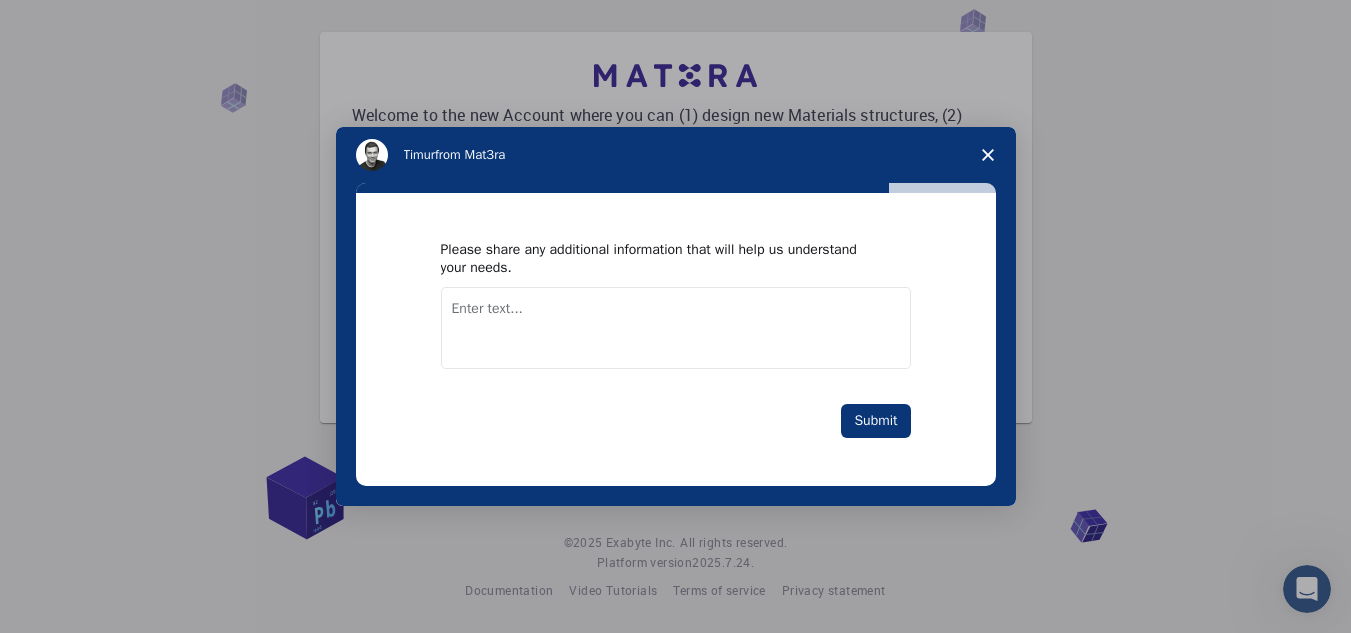 click at bounding box center [676, 328] 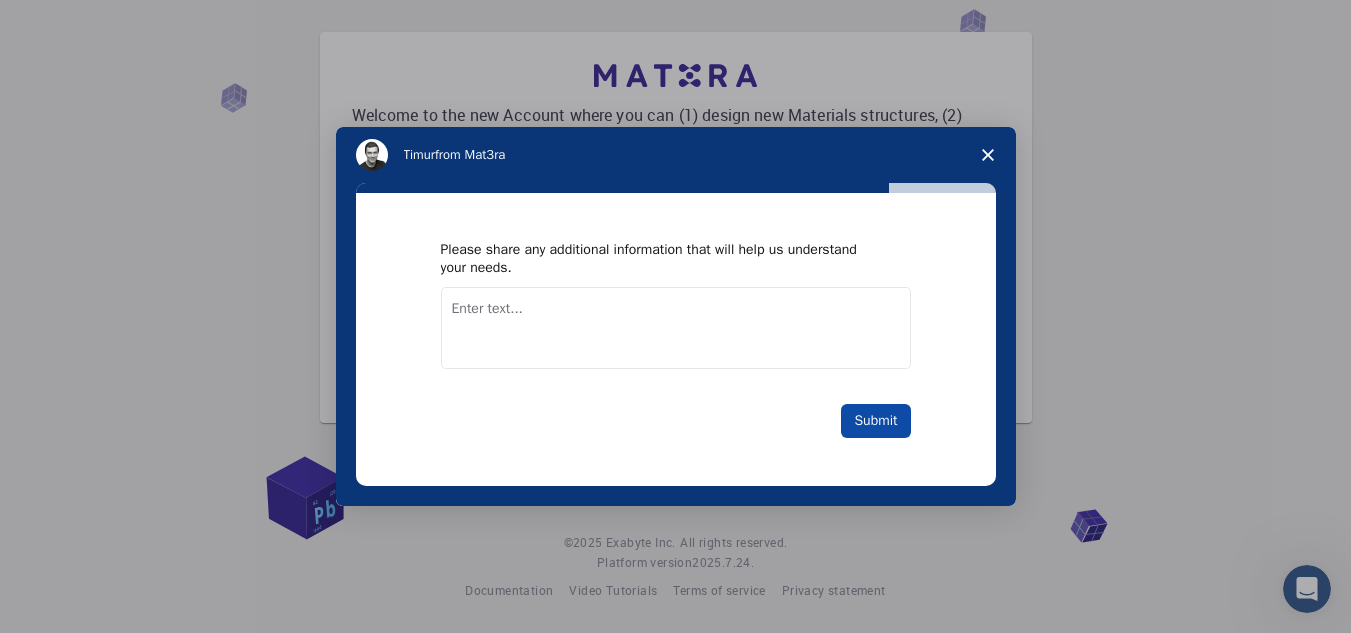 click on "Submit" at bounding box center (875, 421) 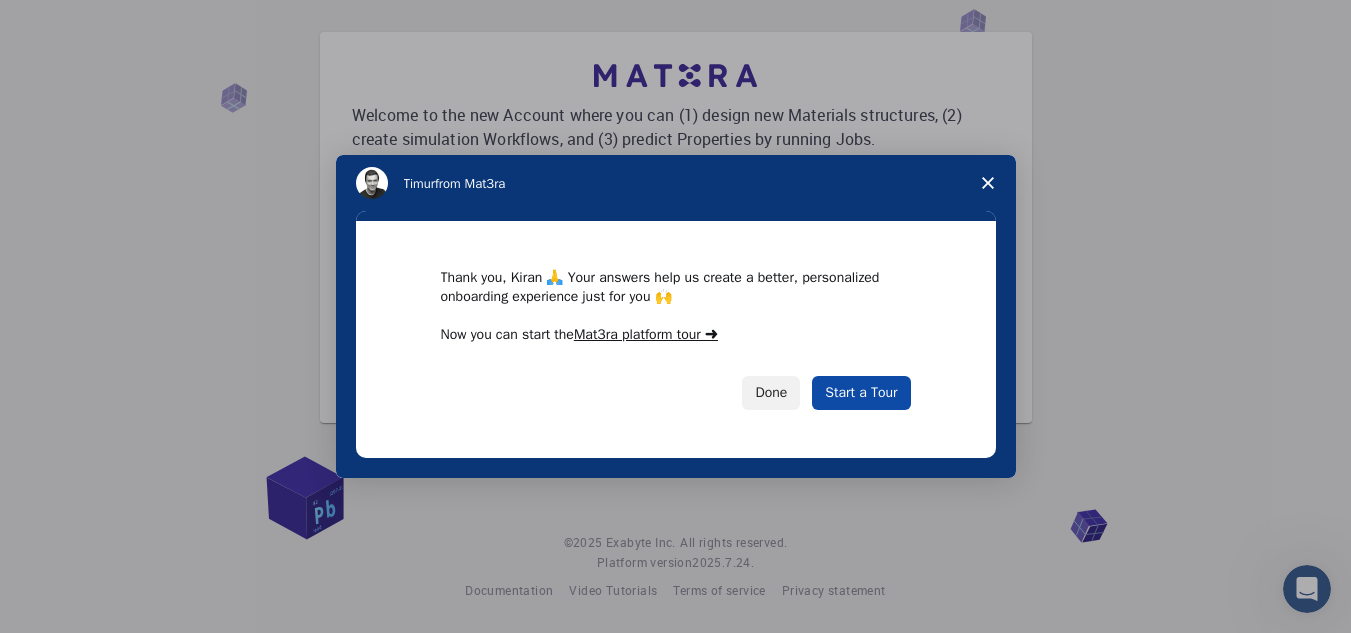 click on "Start a Tour" at bounding box center (861, 393) 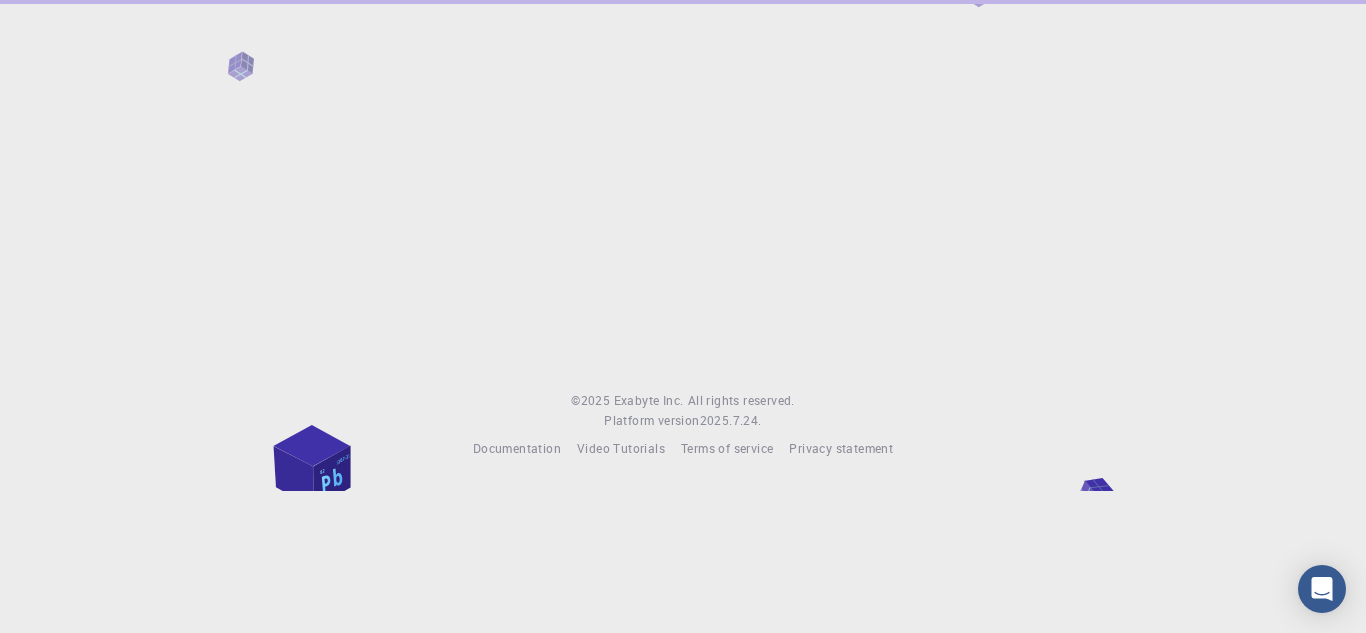 scroll, scrollTop: 0, scrollLeft: 0, axis: both 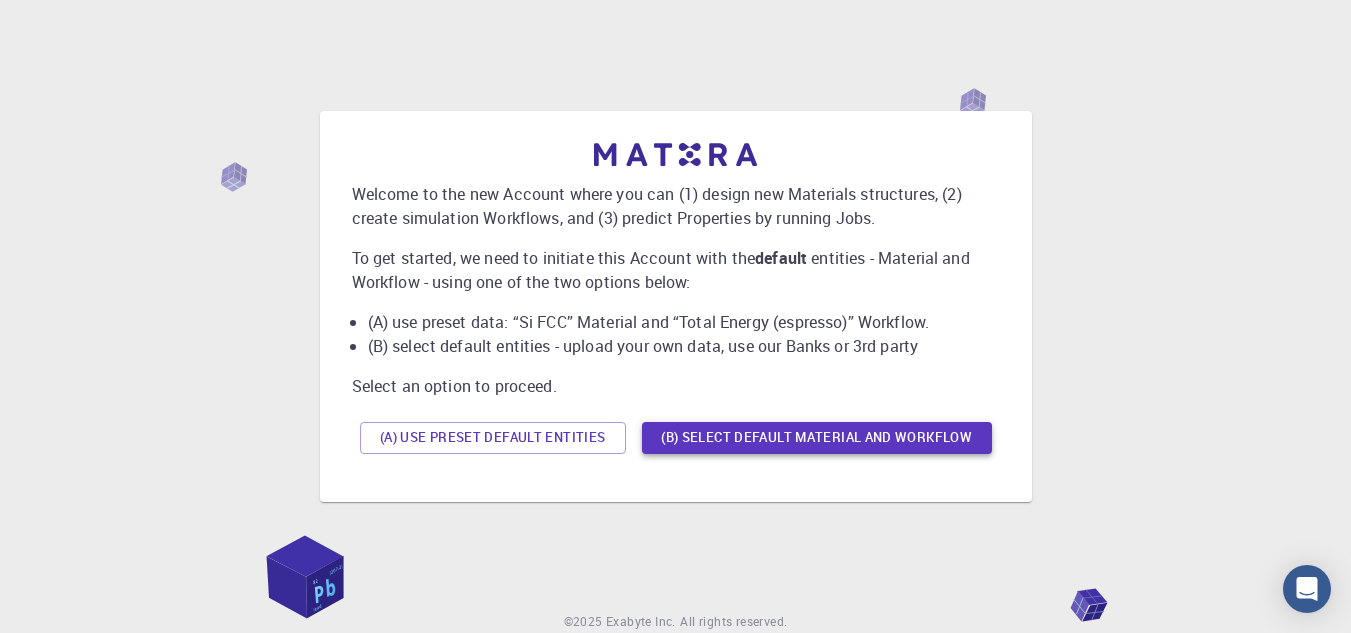 click on "(B) Select default material and workflow" at bounding box center (817, 438) 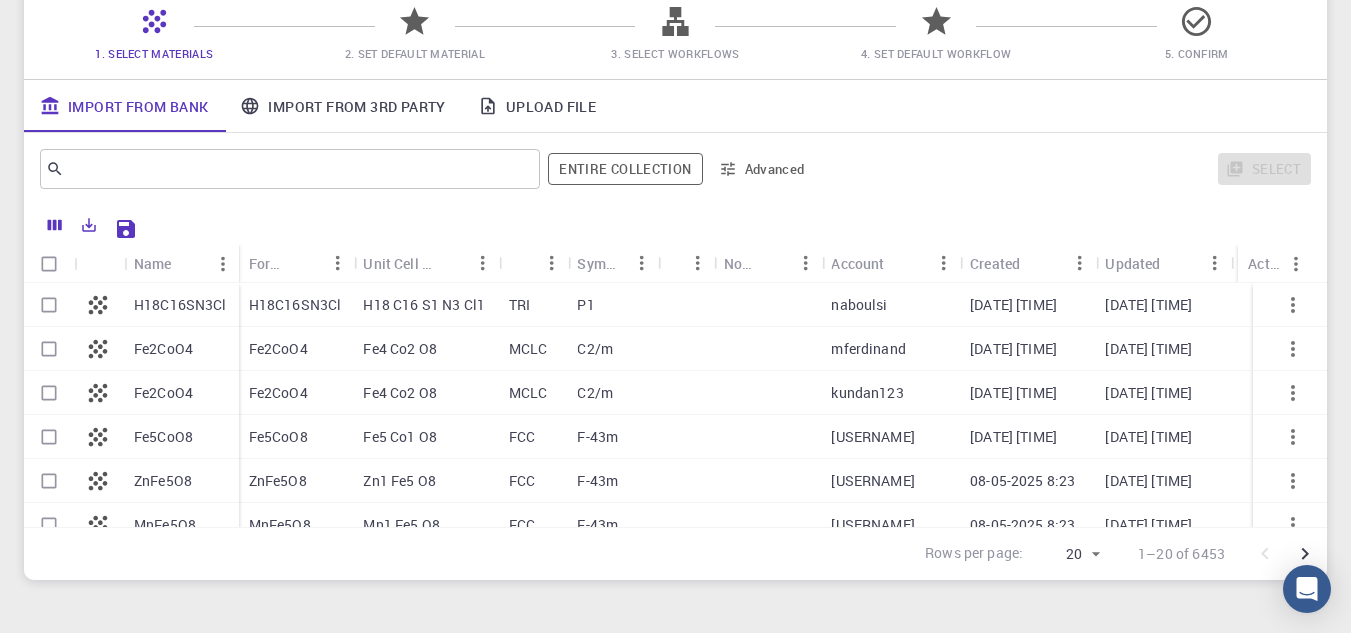 scroll, scrollTop: 275, scrollLeft: 0, axis: vertical 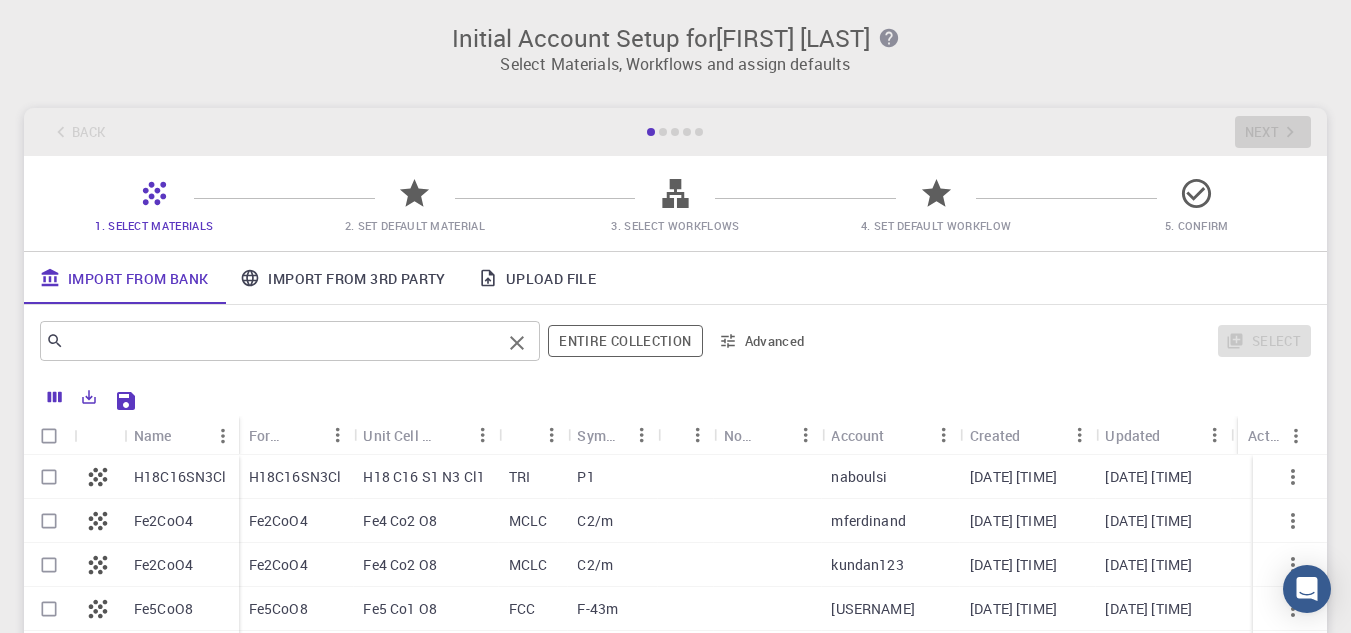 click at bounding box center (282, 341) 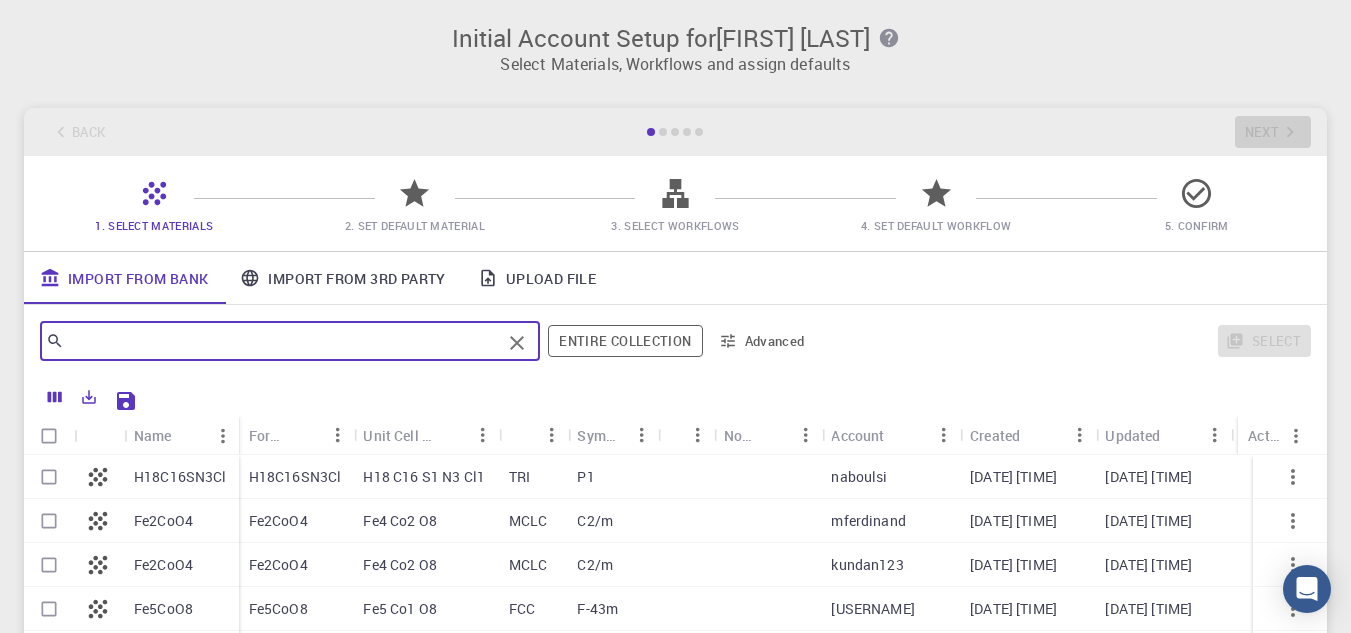 click 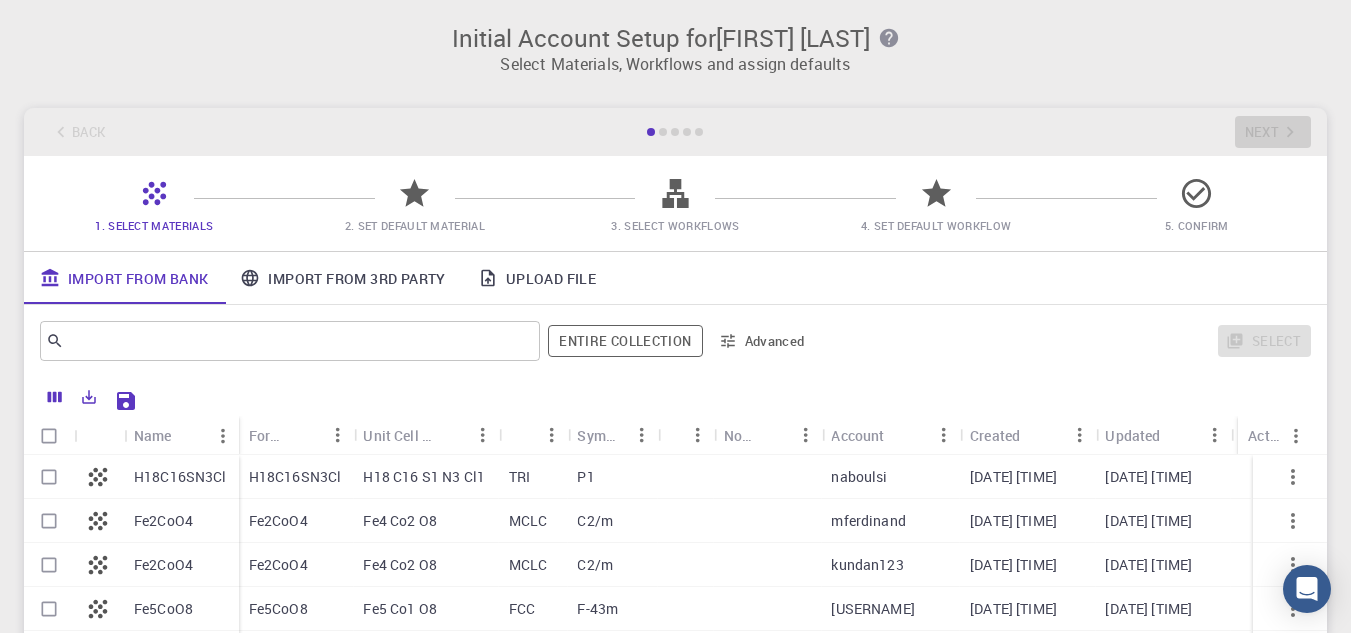 click on "Back Next" at bounding box center (675, 132) 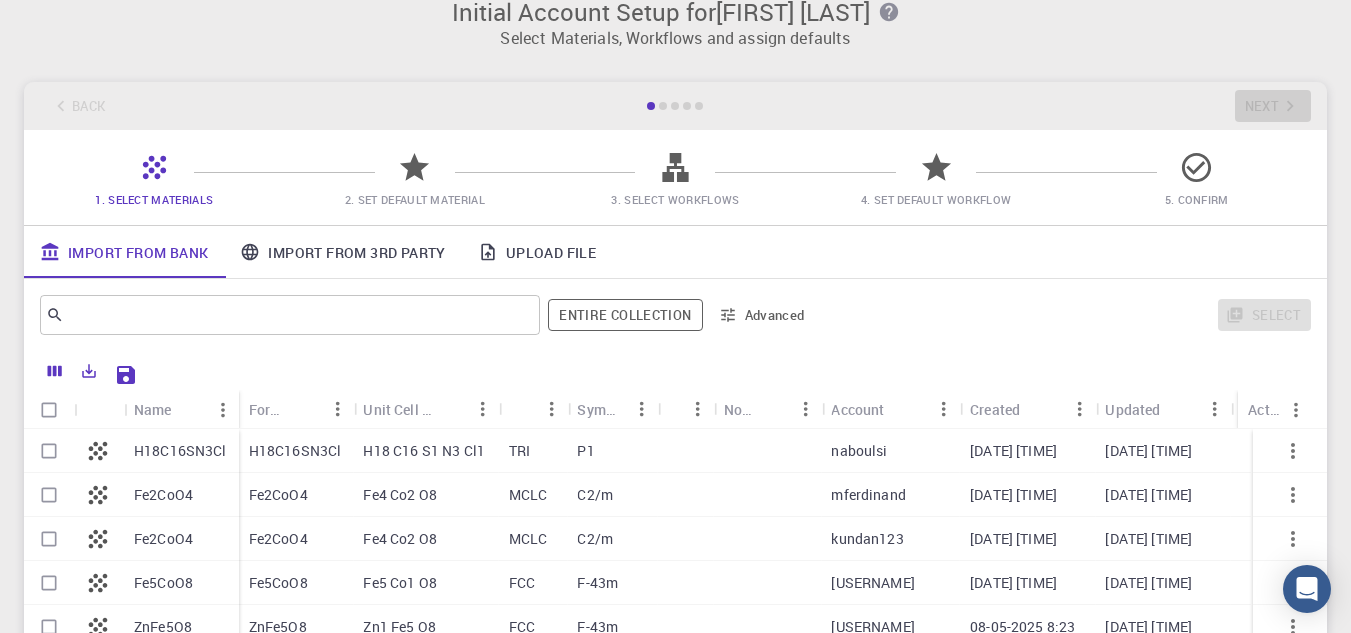 scroll, scrollTop: 275, scrollLeft: 0, axis: vertical 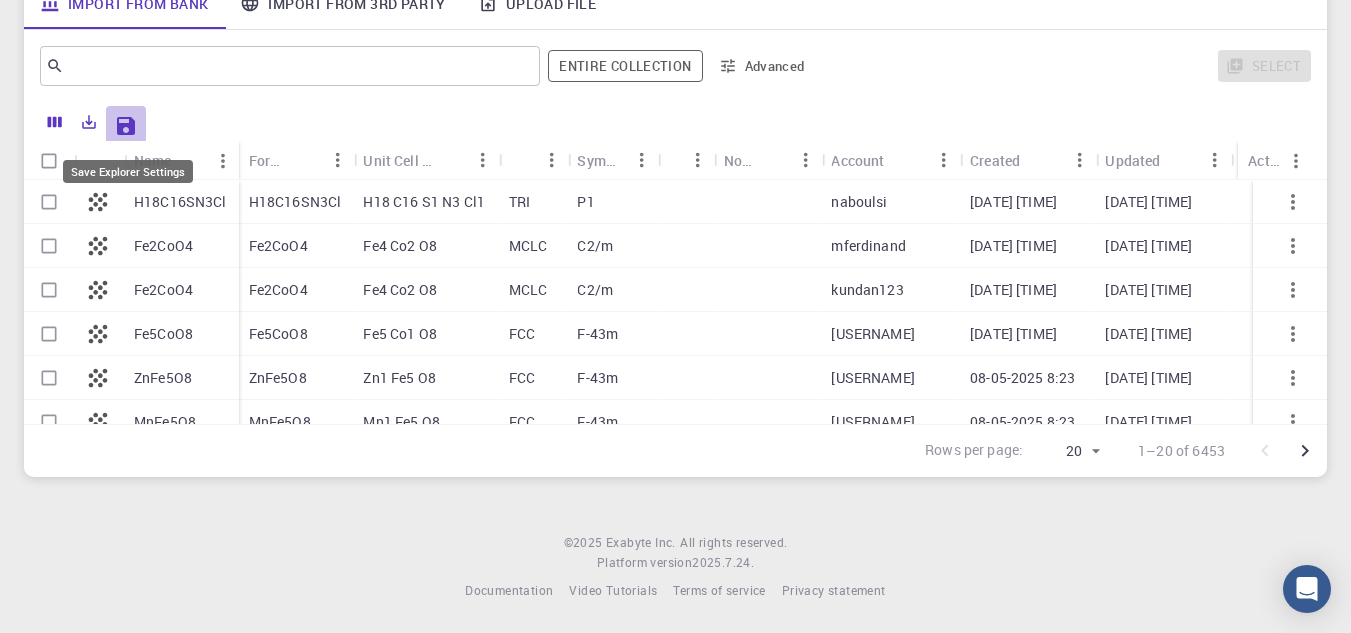 click 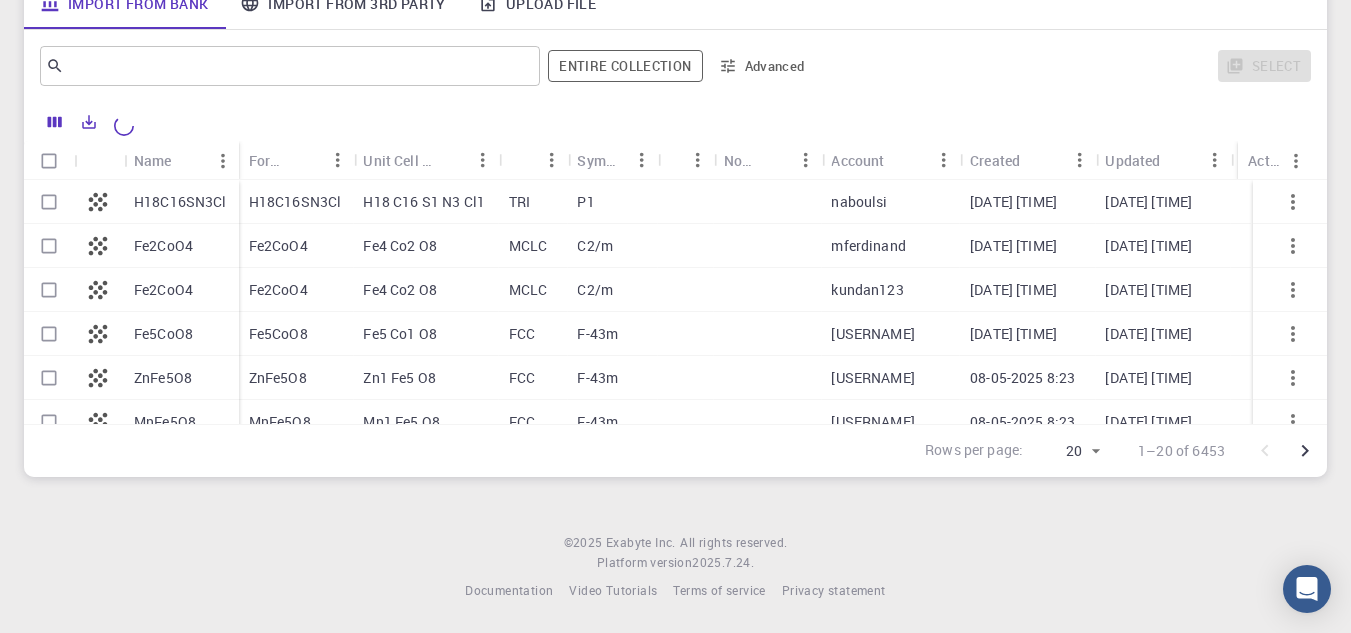 click at bounding box center (727, 123) 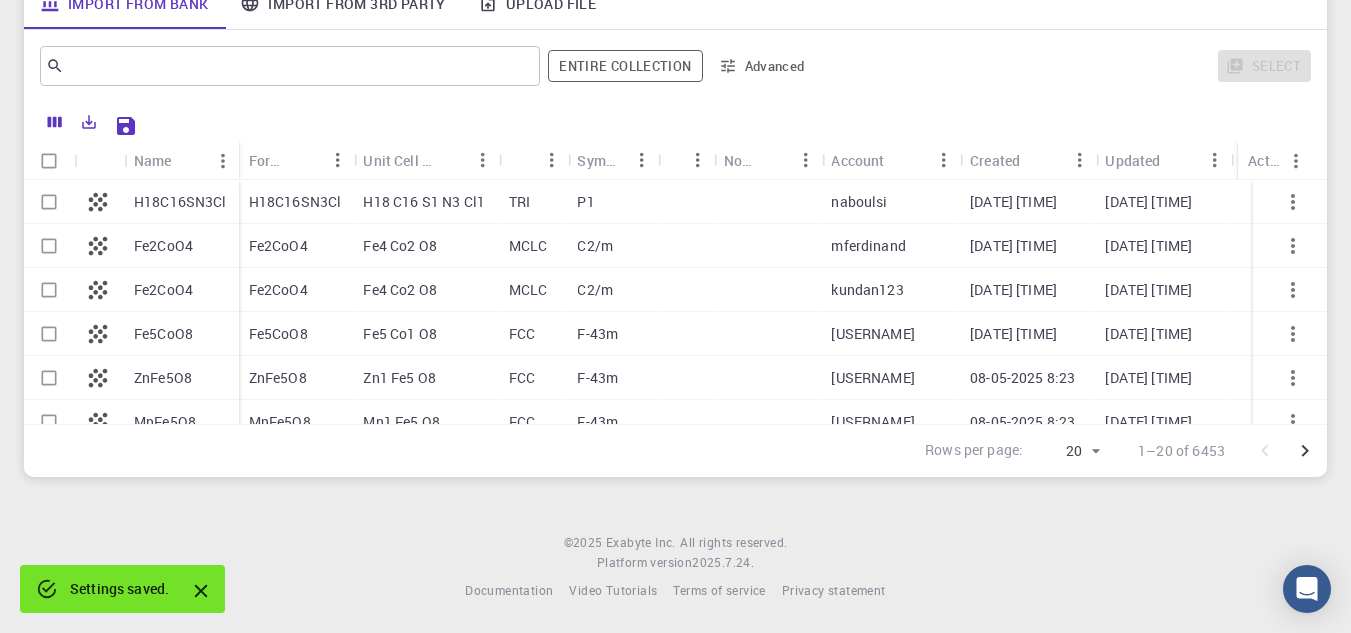 click 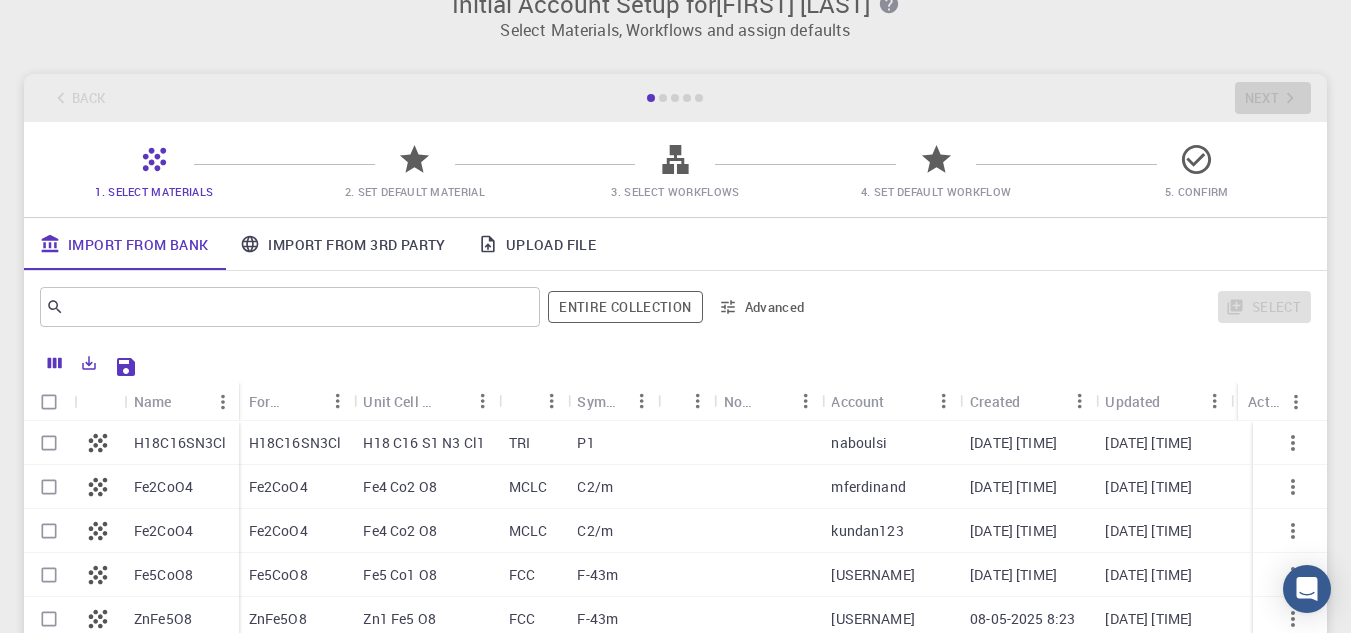 scroll, scrollTop: 0, scrollLeft: 0, axis: both 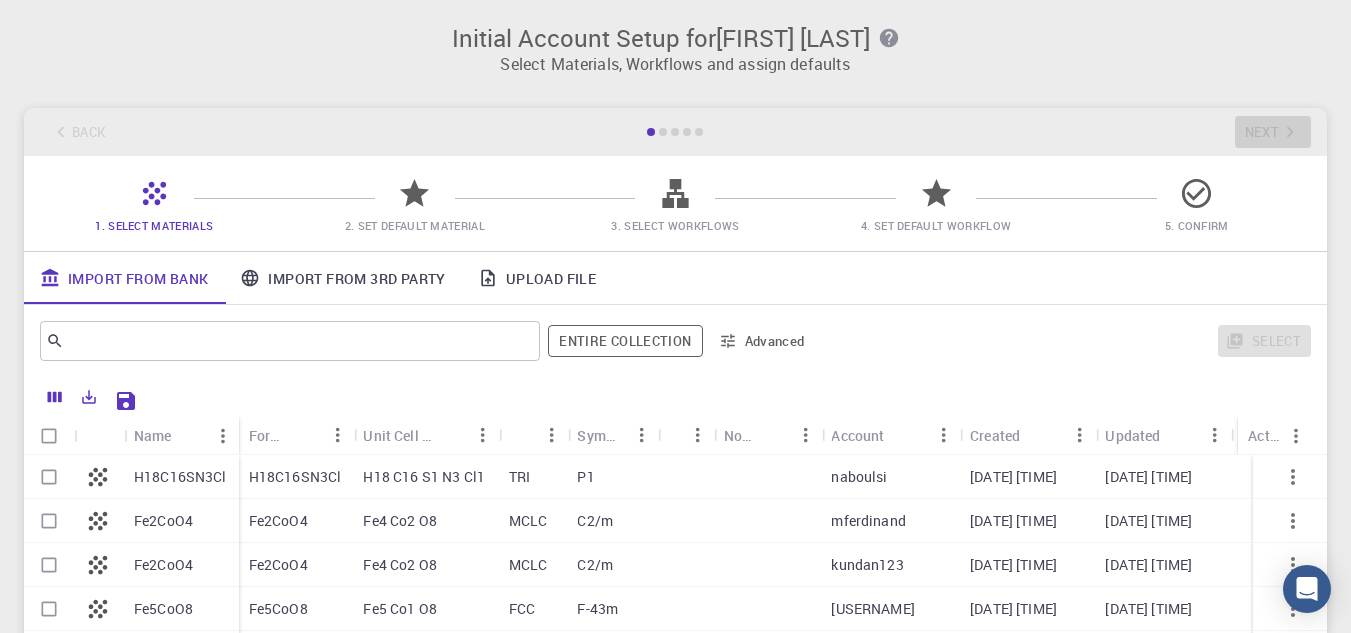 click on "Import From 3rd Party" at bounding box center [342, 278] 